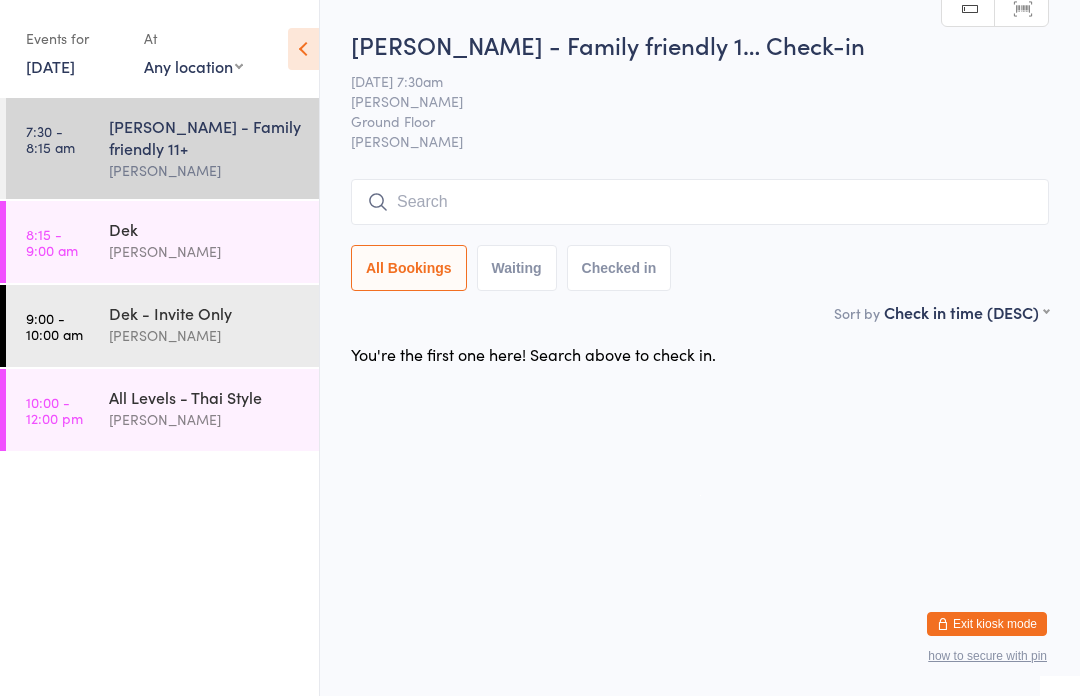 scroll, scrollTop: 0, scrollLeft: 0, axis: both 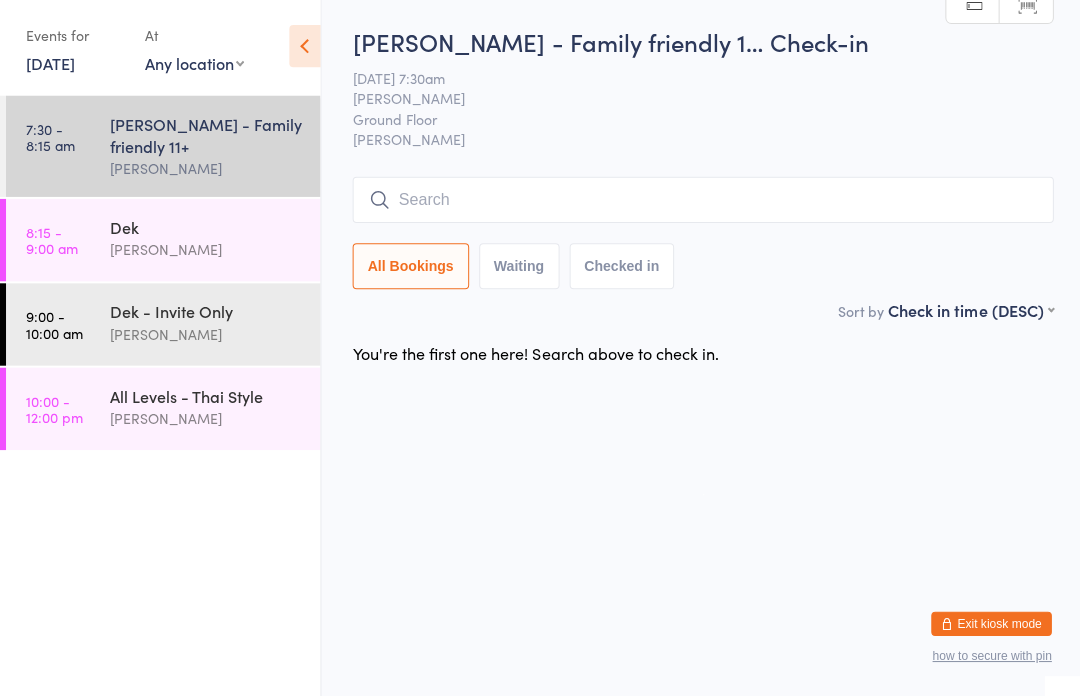 click at bounding box center (700, 202) 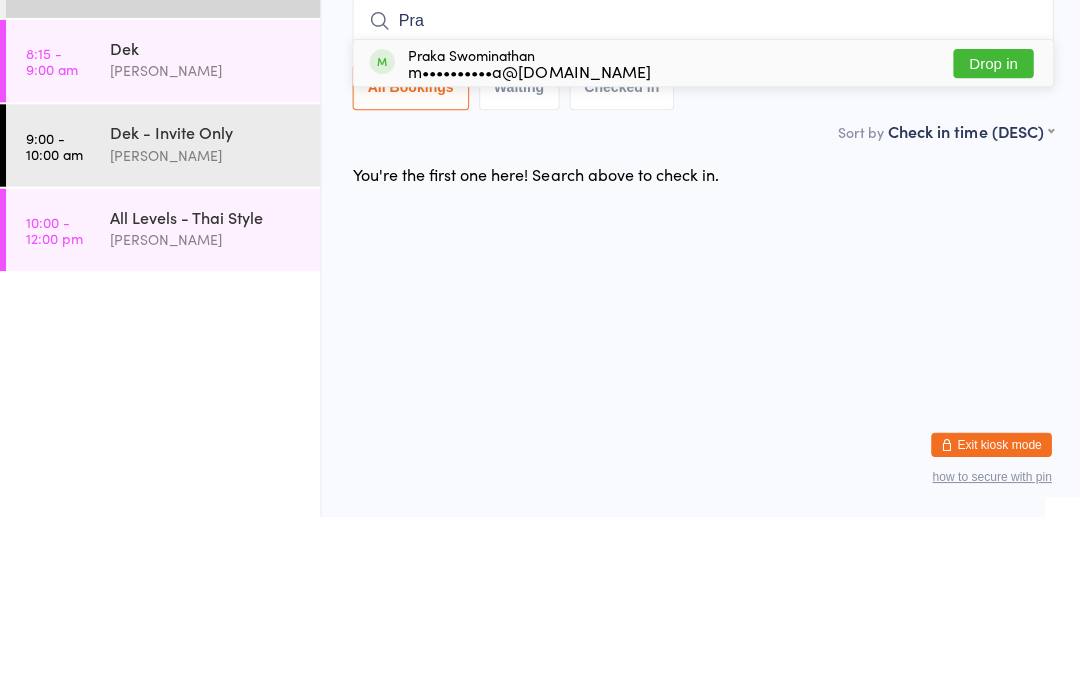 type on "Pra" 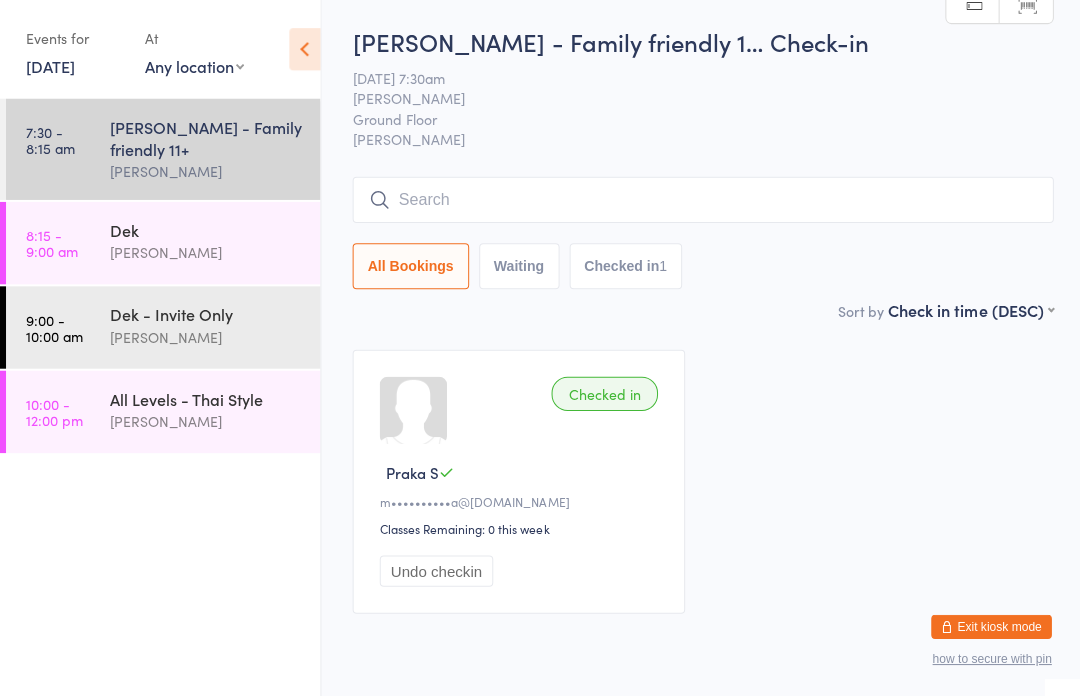 click on "Dek" at bounding box center (205, 229) 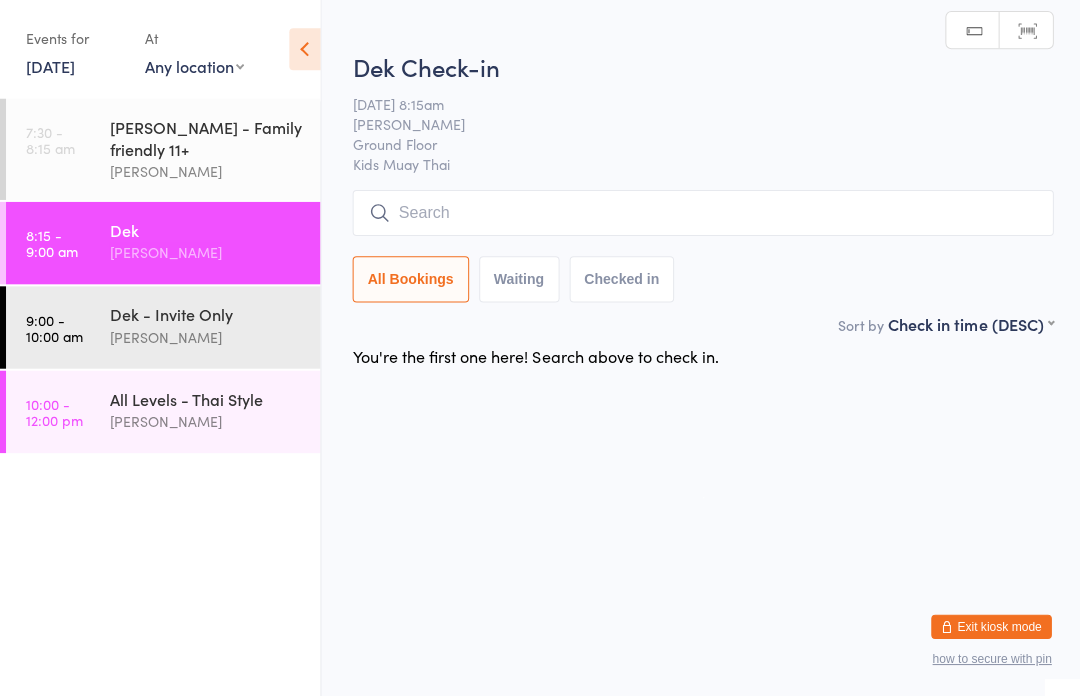 click at bounding box center (700, 212) 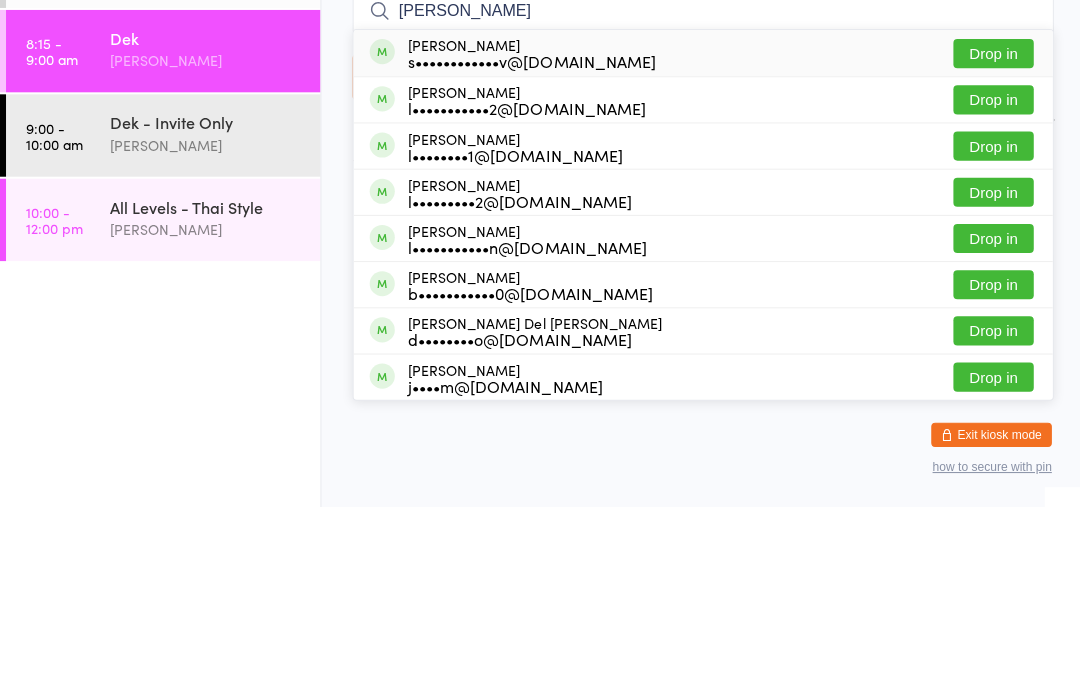 type on "[PERSON_NAME]" 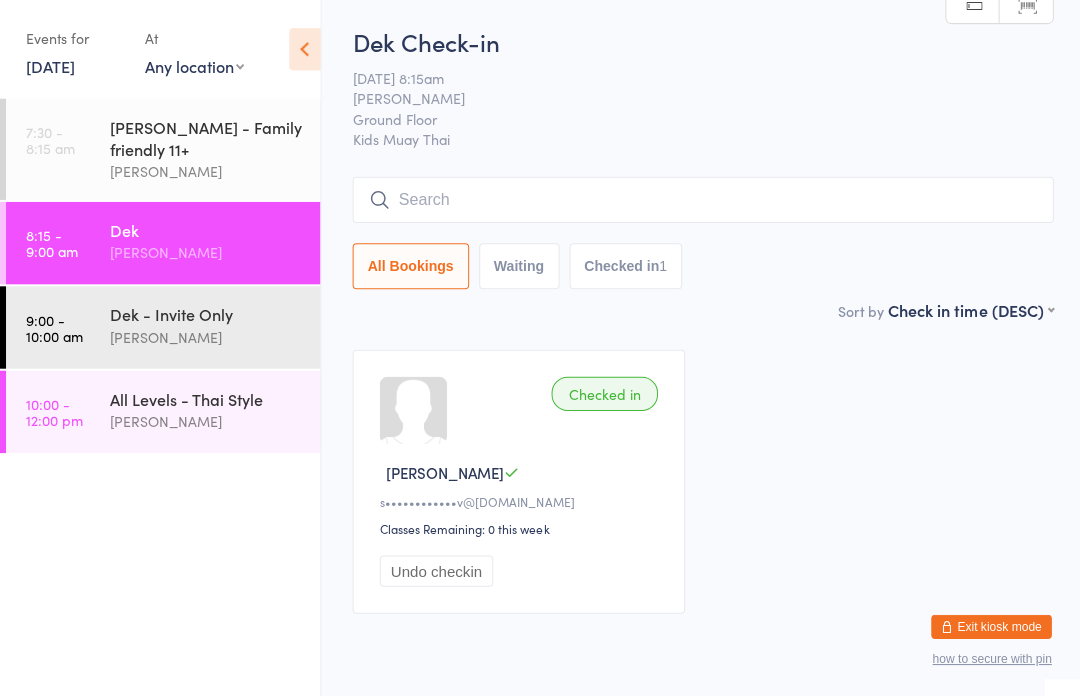click at bounding box center [700, 199] 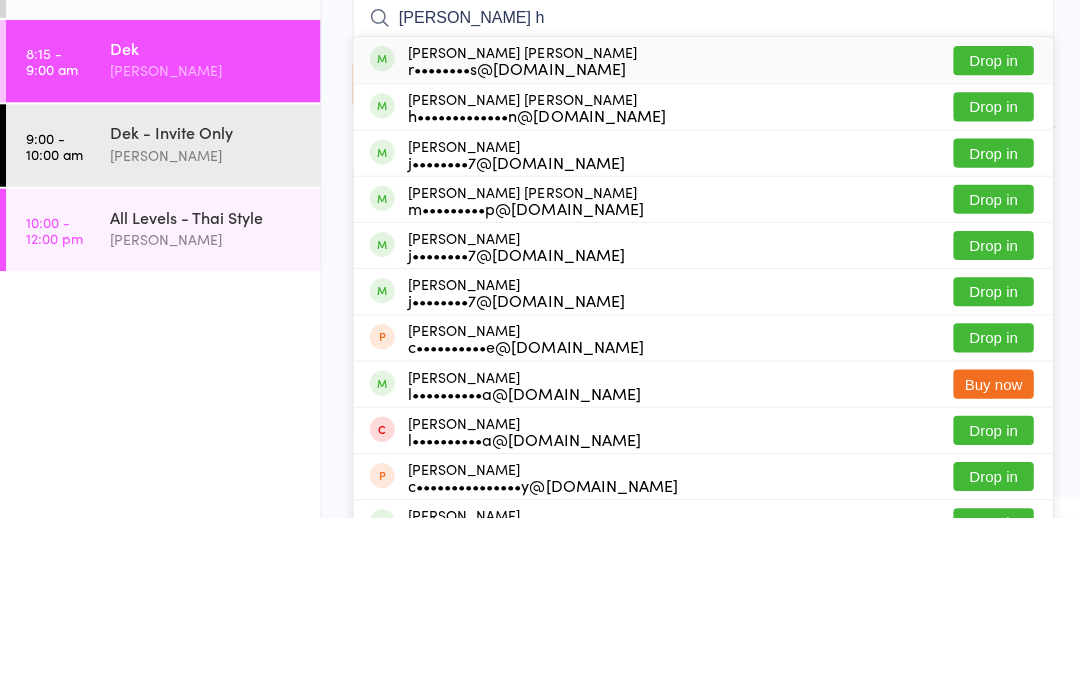 type on "[PERSON_NAME] h" 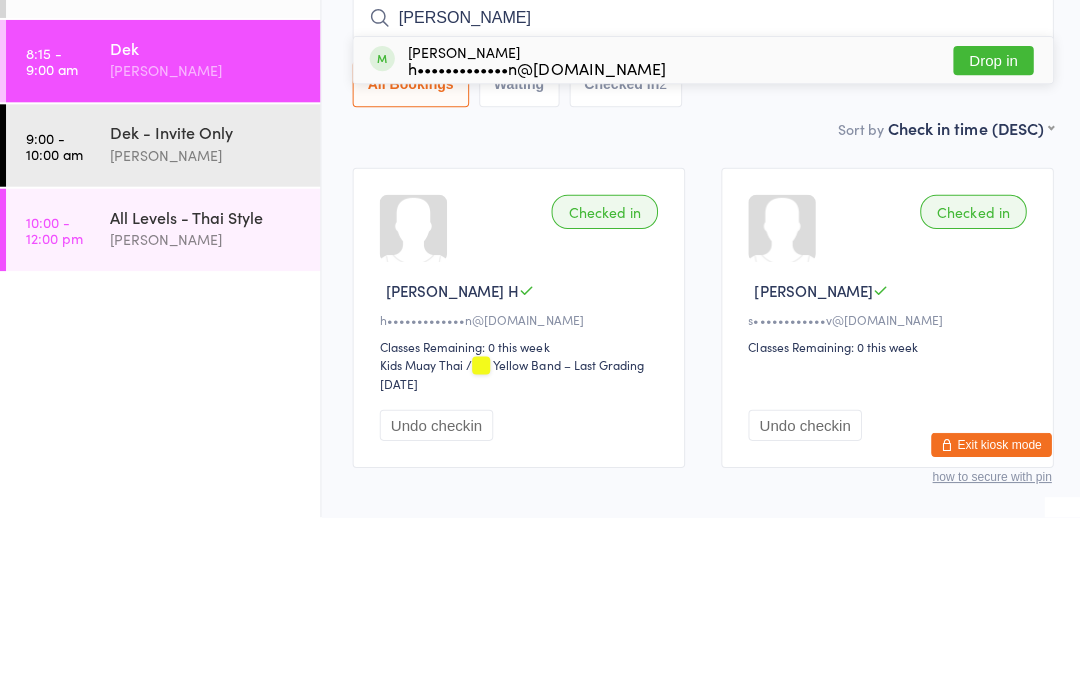 type on "[PERSON_NAME]" 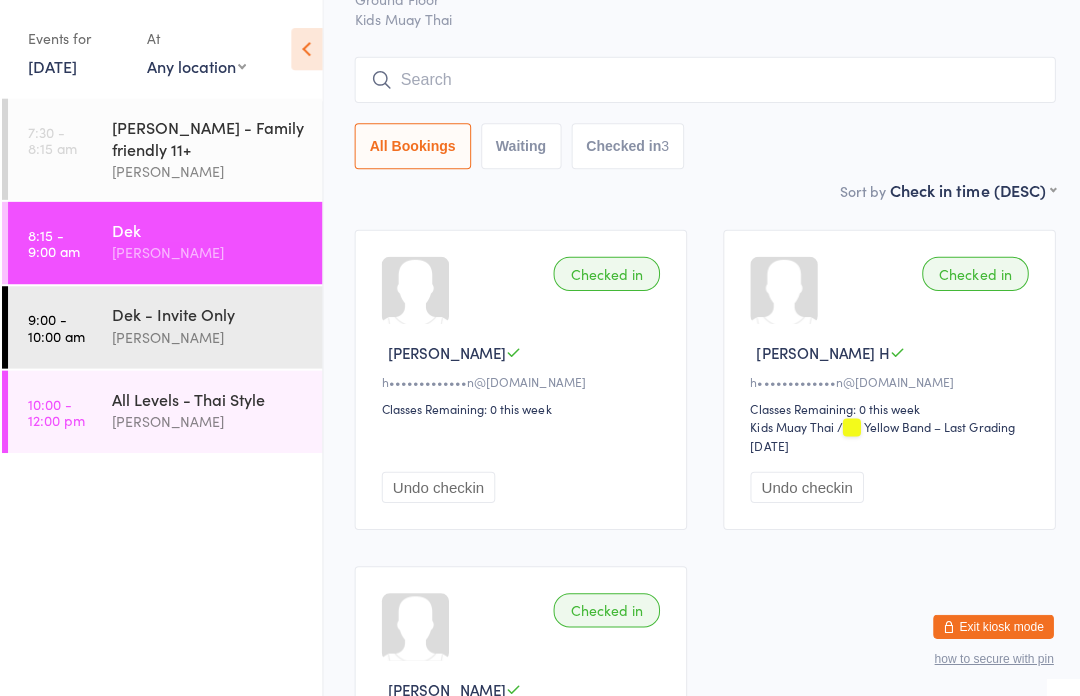 scroll, scrollTop: 0, scrollLeft: 0, axis: both 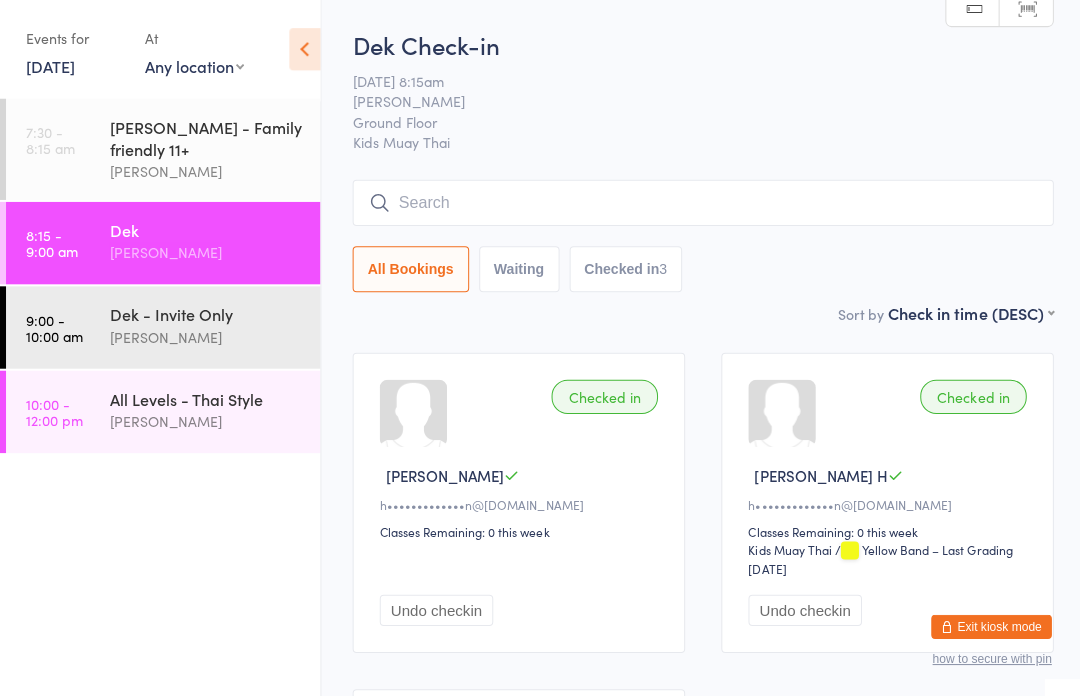 click at bounding box center (700, 202) 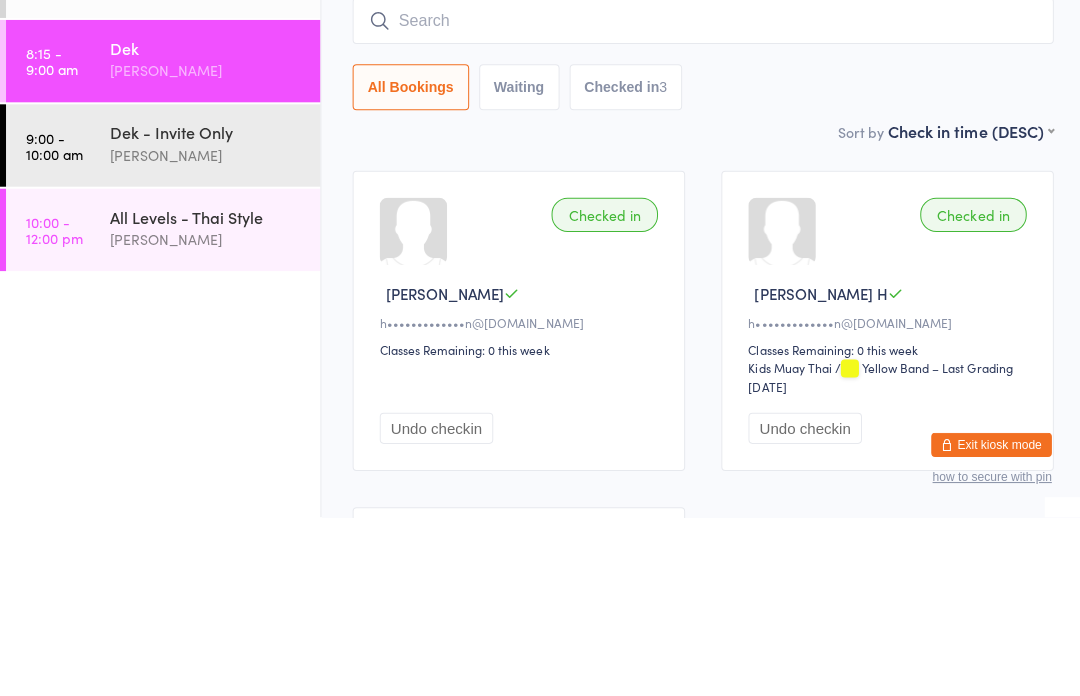 click on "All Bookings Waiting  Checked in  3" at bounding box center [700, 268] 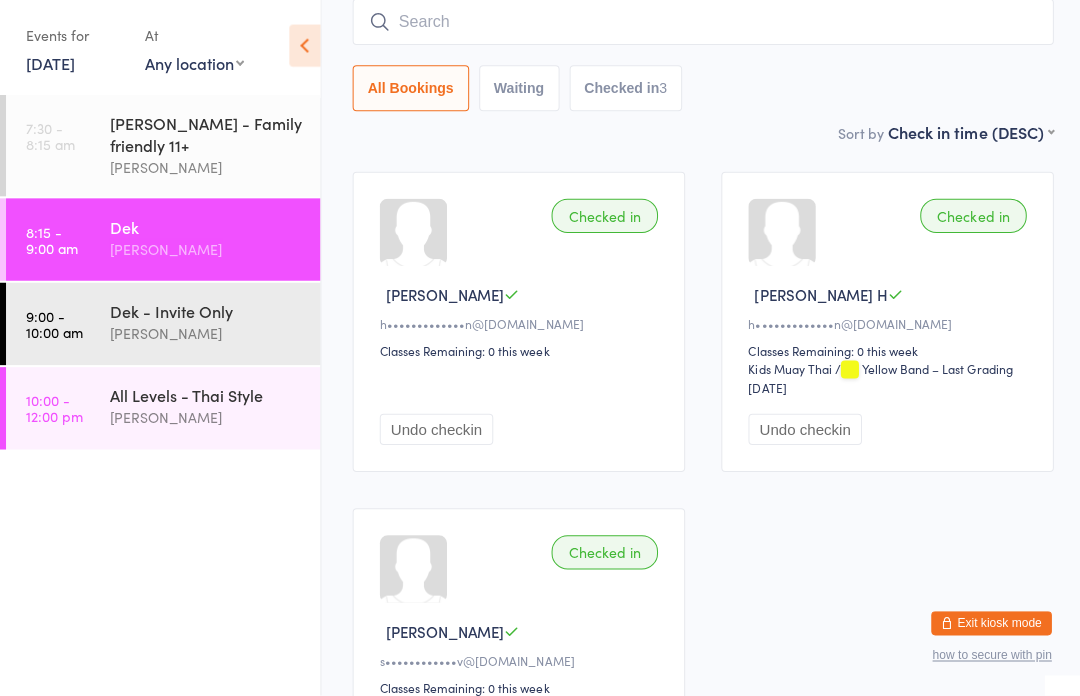 click at bounding box center [700, 25] 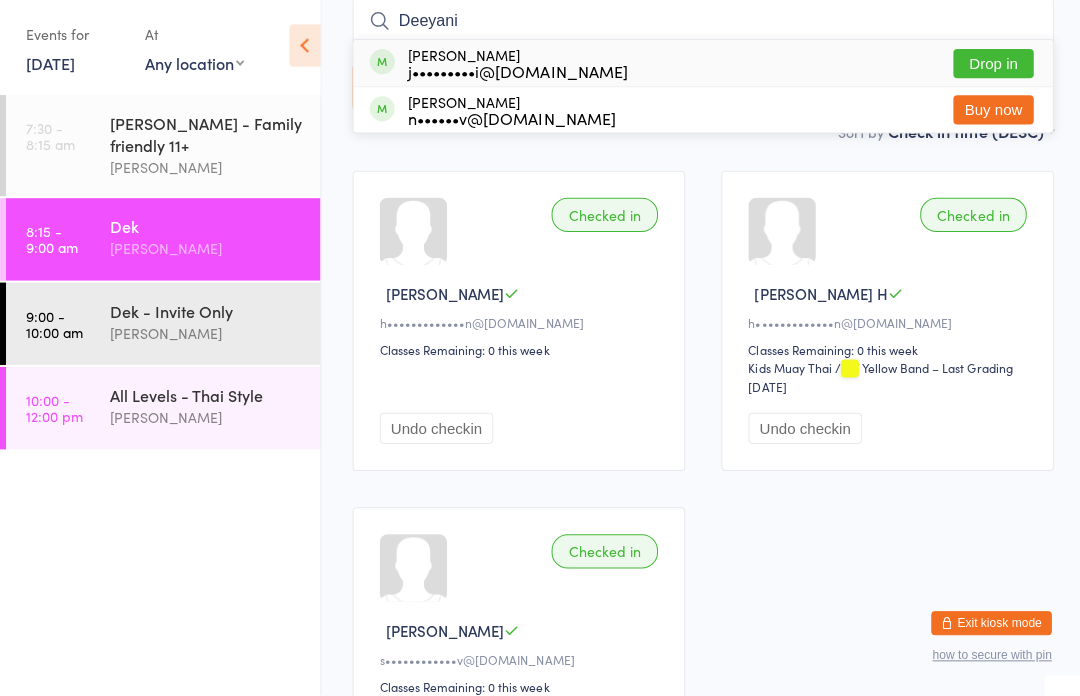 type on "Deeyani" 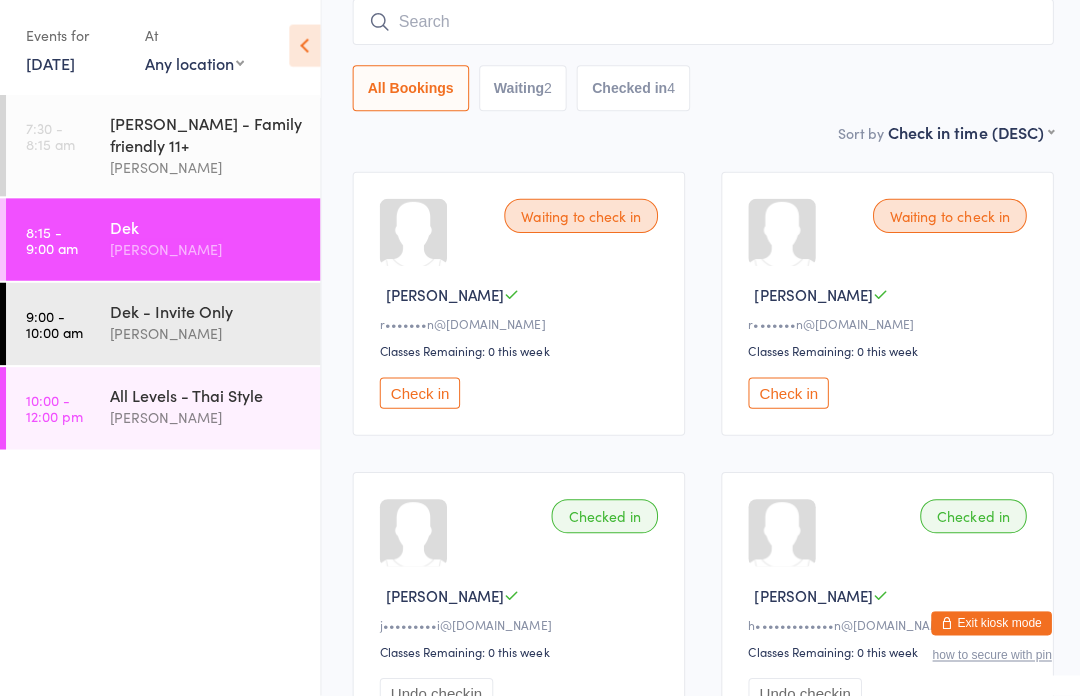 click on "Dek - Invite Only" at bounding box center (205, 313) 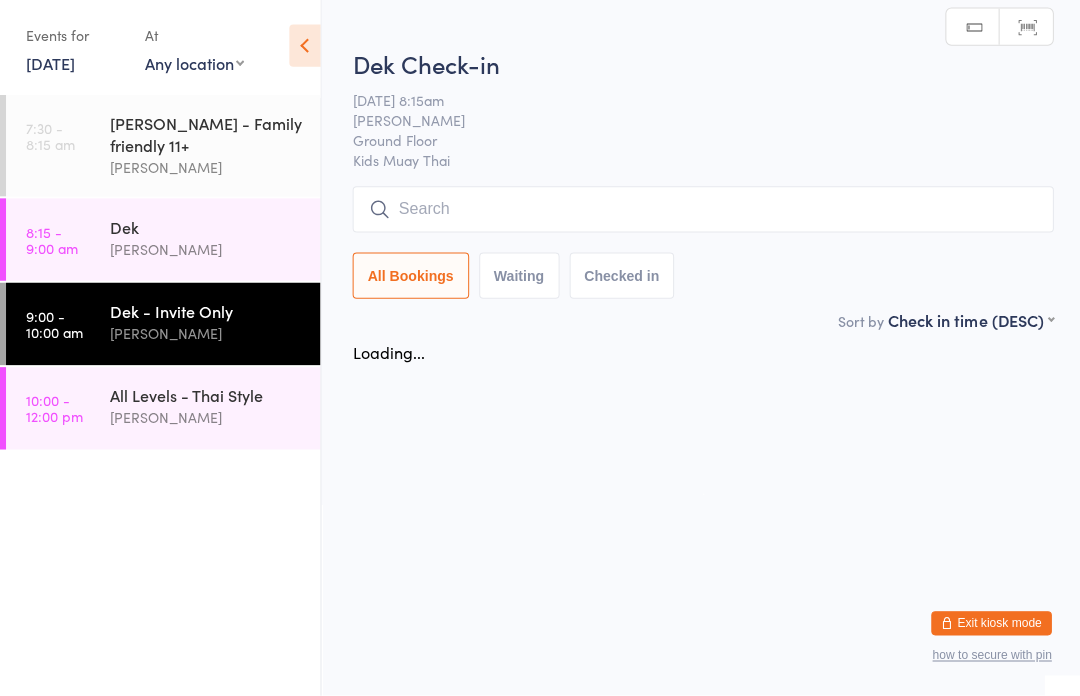 scroll, scrollTop: 0, scrollLeft: 0, axis: both 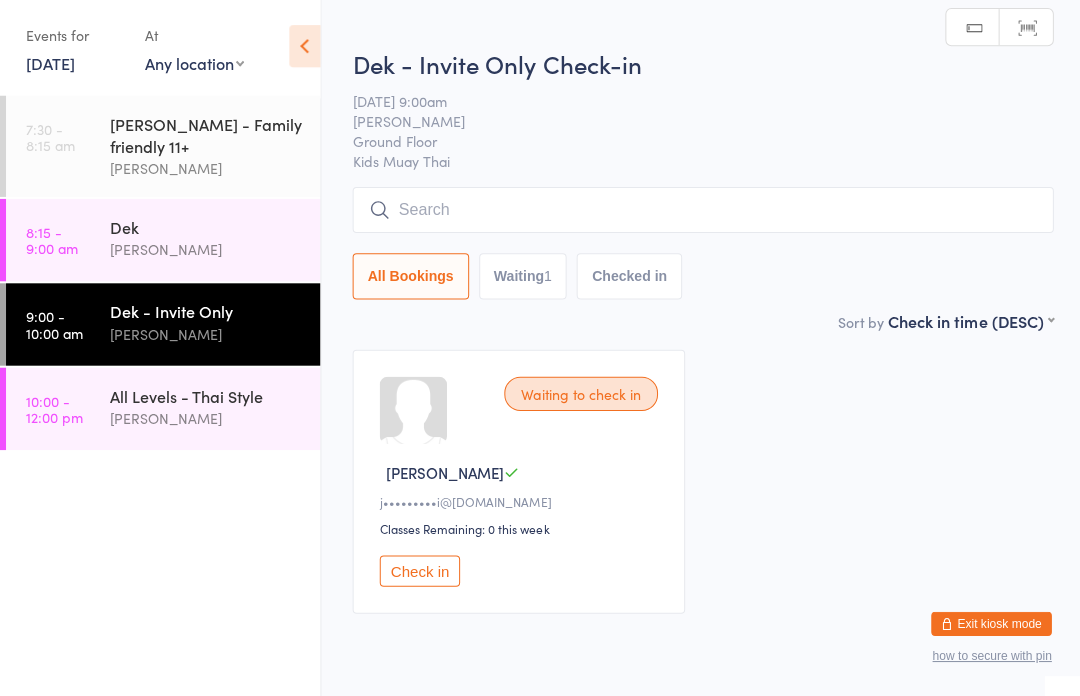 click at bounding box center (700, 212) 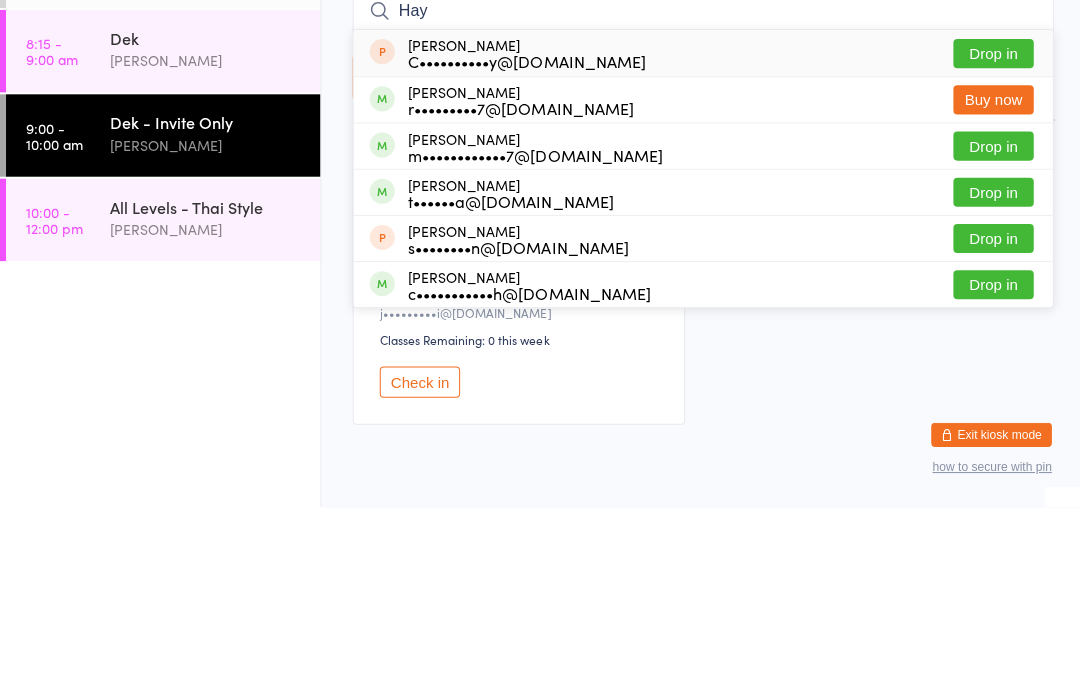 type on "Hay" 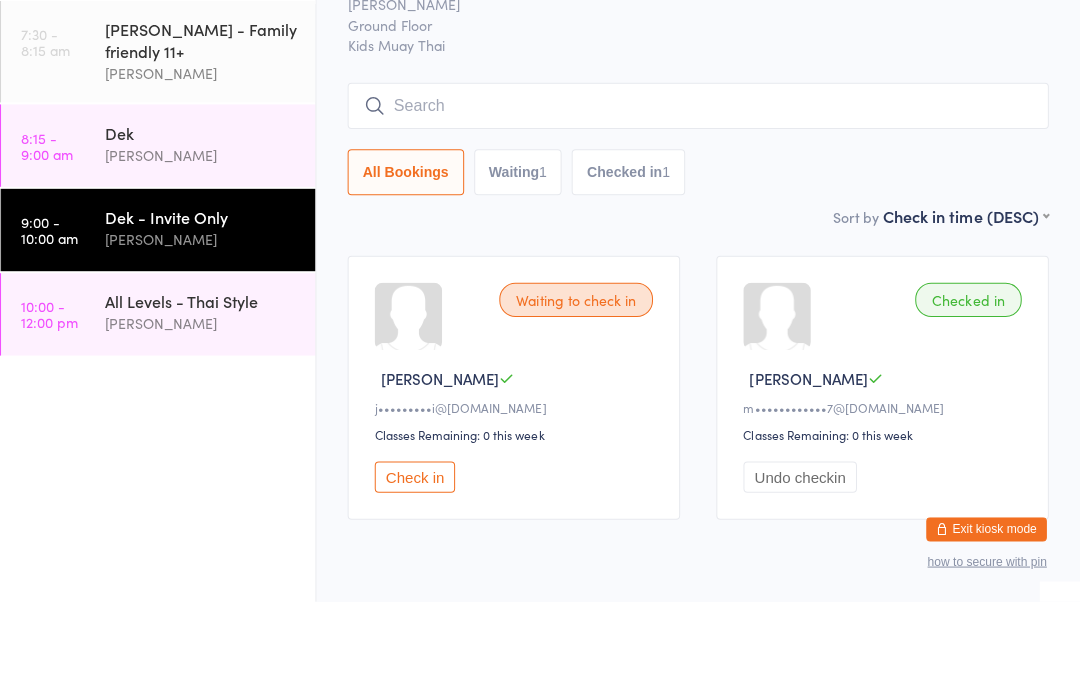 click on "[PERSON_NAME]" at bounding box center [205, 335] 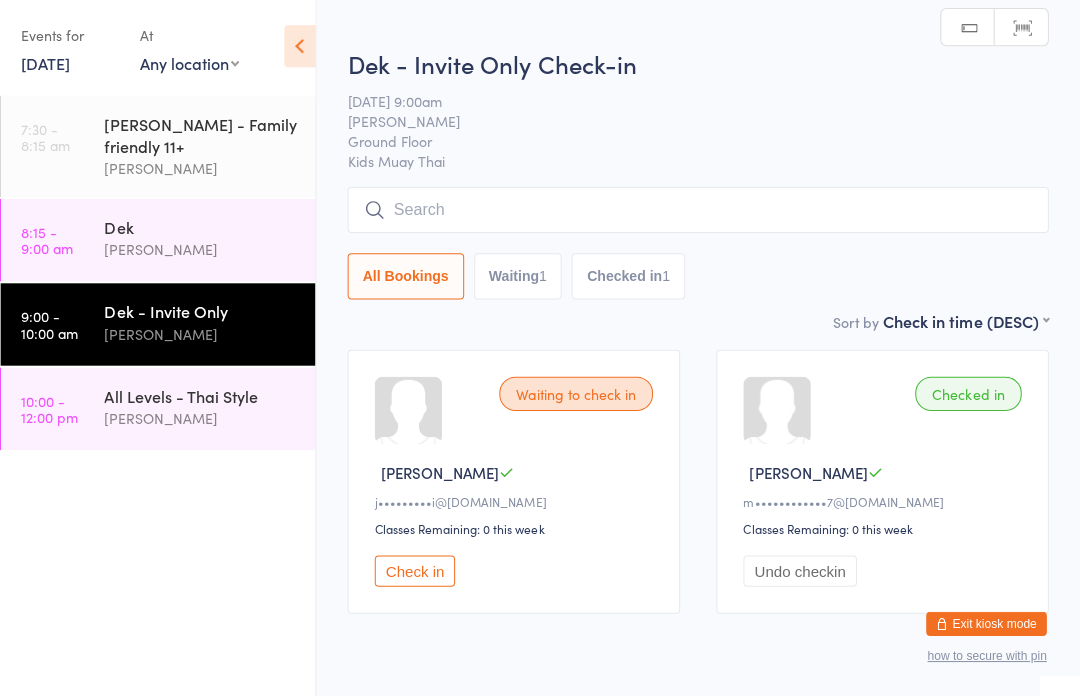 click at bounding box center [700, 212] 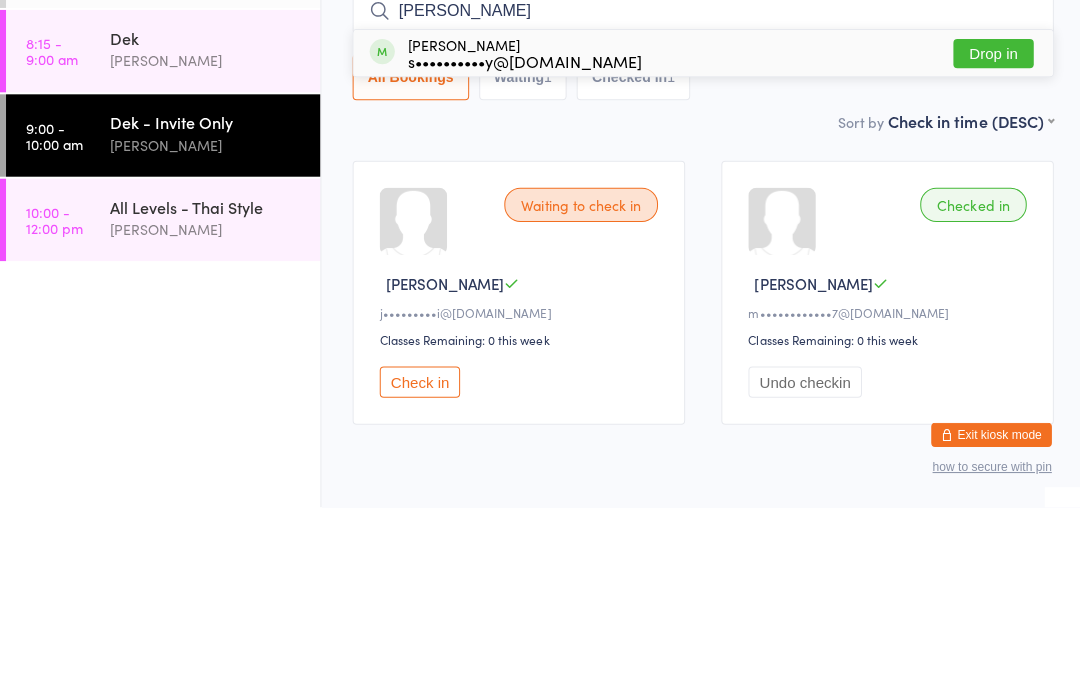 type on "[PERSON_NAME]" 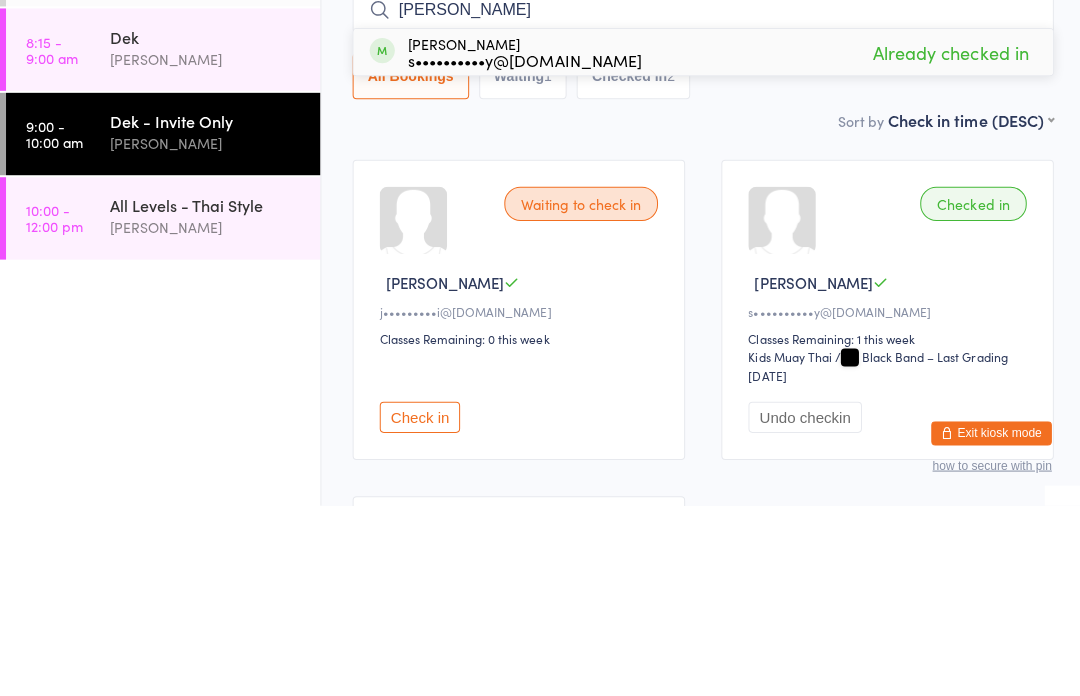type on "[PERSON_NAME]" 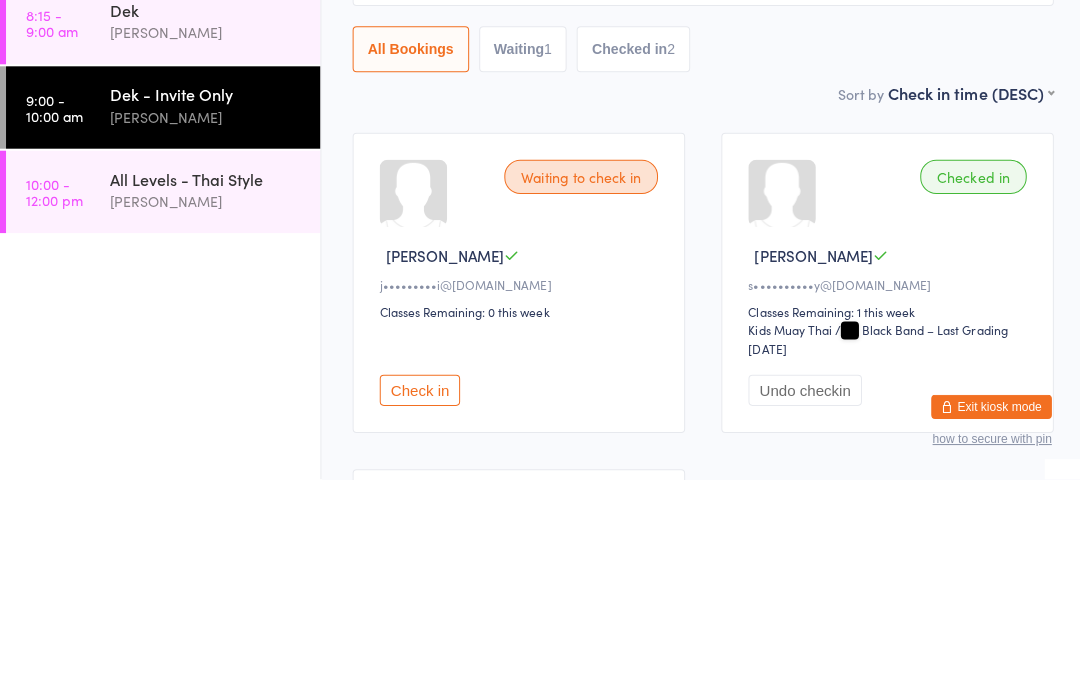 scroll, scrollTop: 218, scrollLeft: 0, axis: vertical 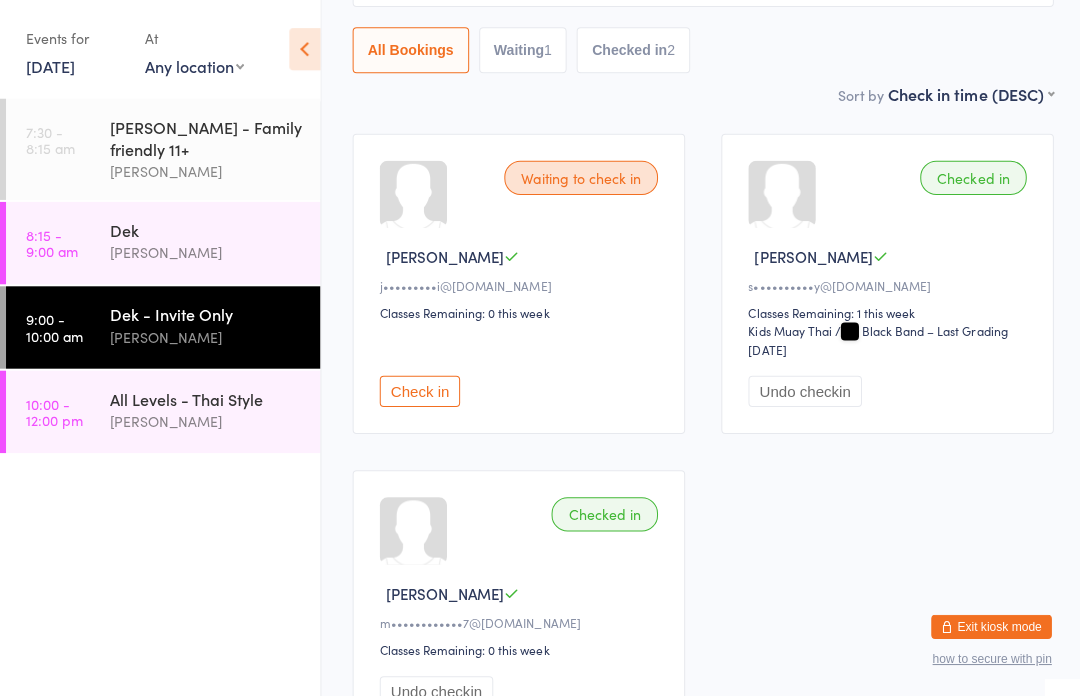 click on "[PERSON_NAME]" at bounding box center (205, 419) 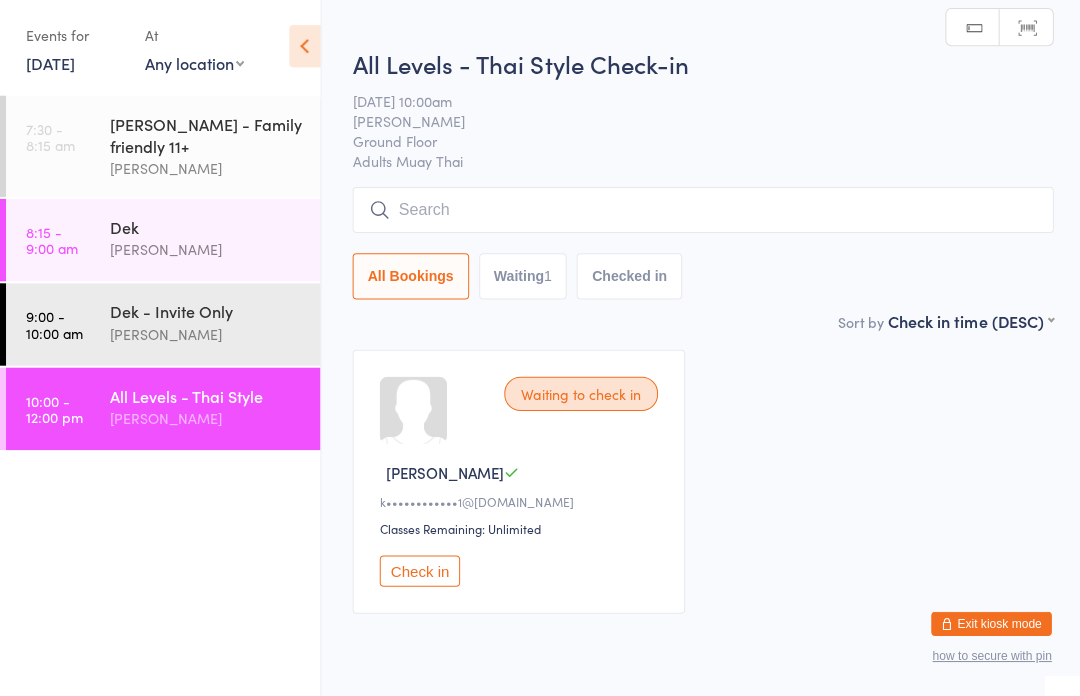 click at bounding box center [700, 212] 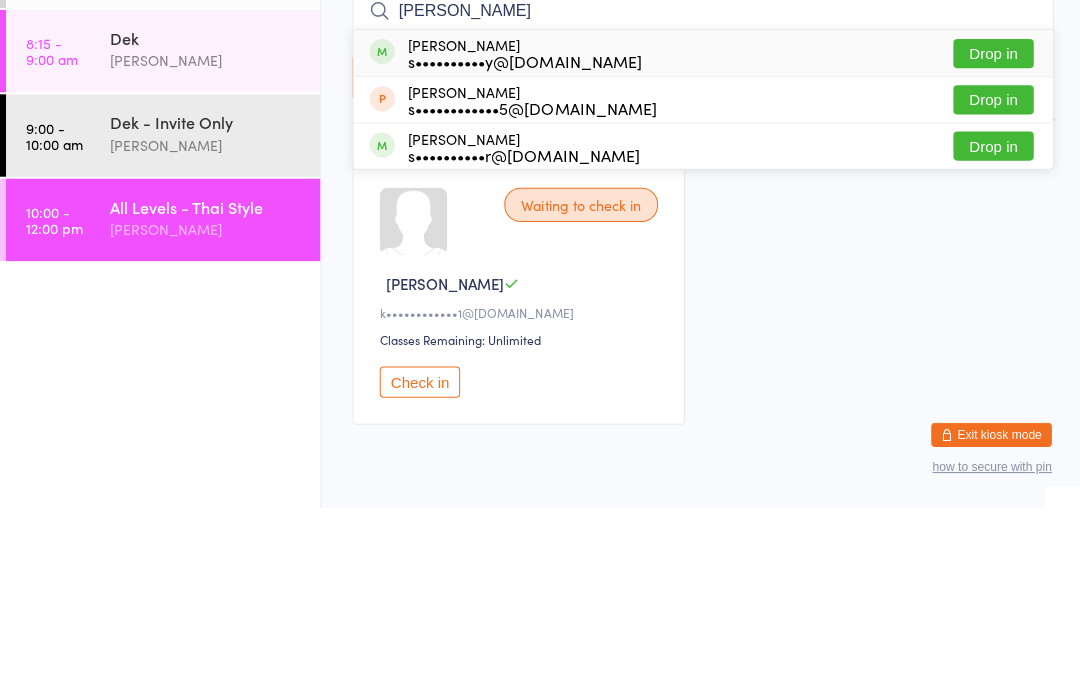 type on "[PERSON_NAME]" 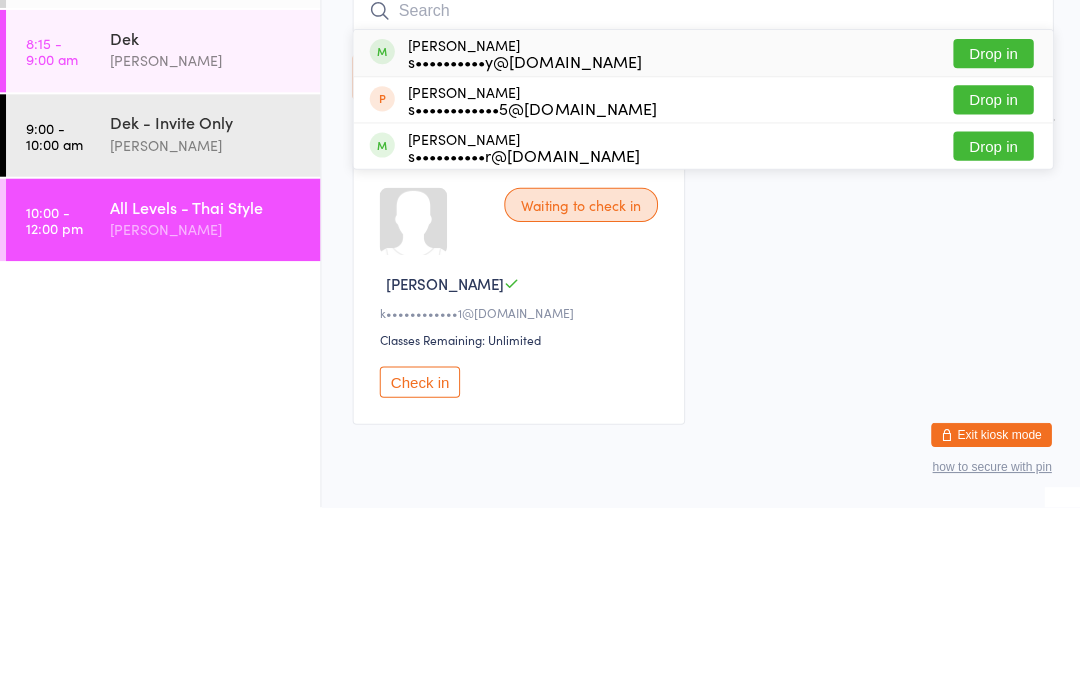 scroll, scrollTop: 82, scrollLeft: 0, axis: vertical 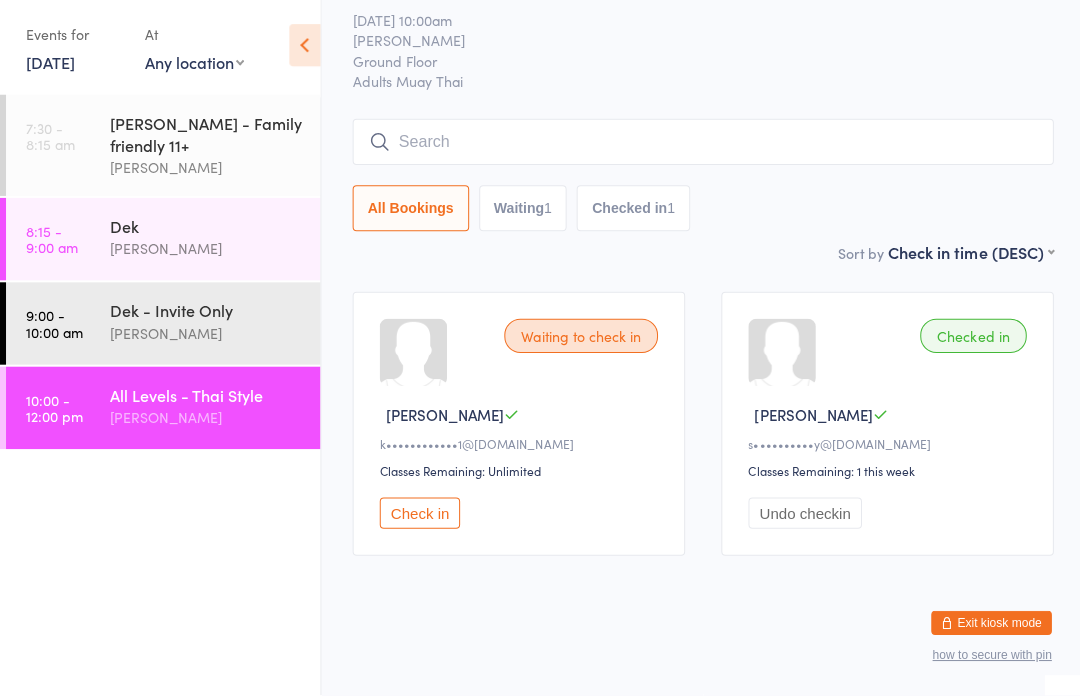 click at bounding box center (700, 145) 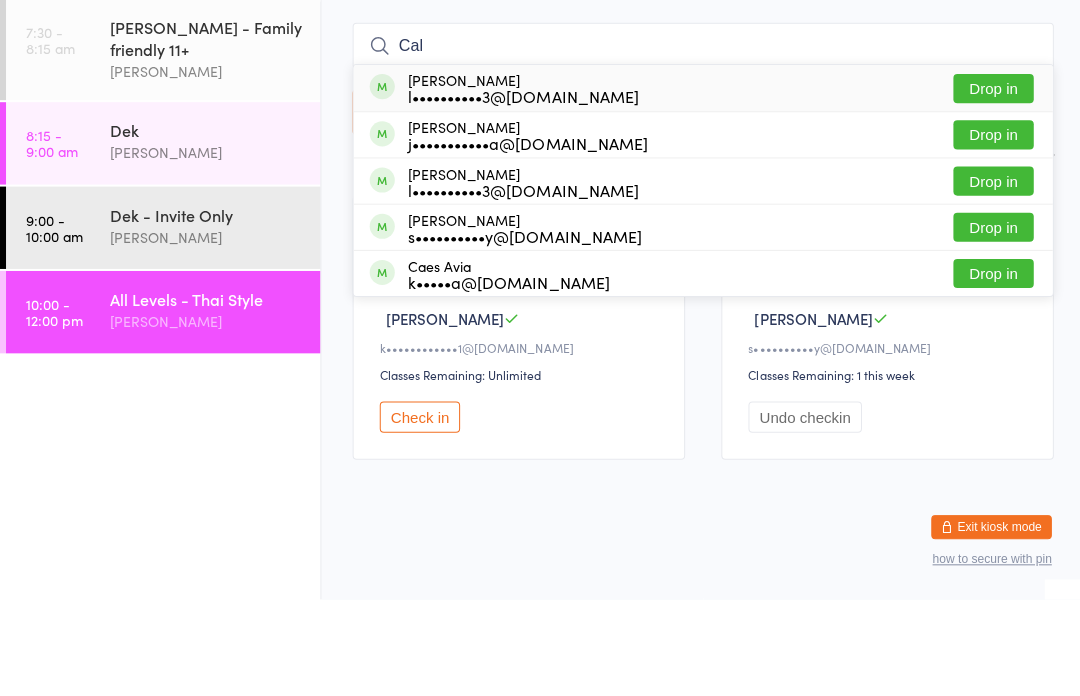 type on "Cal" 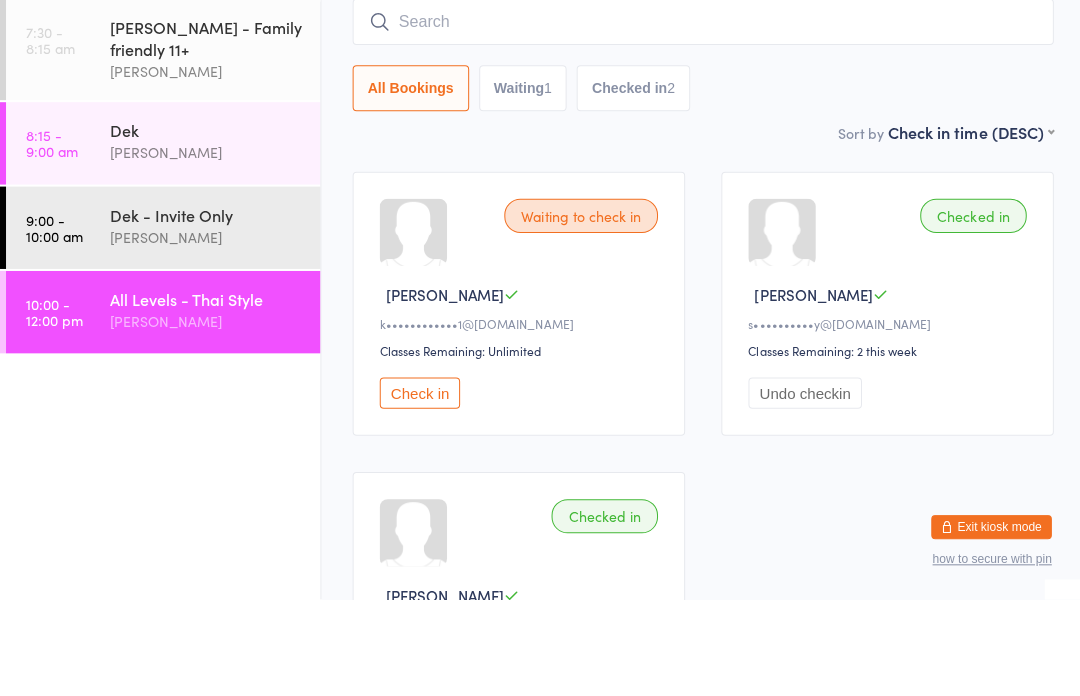 scroll, scrollTop: 177, scrollLeft: 0, axis: vertical 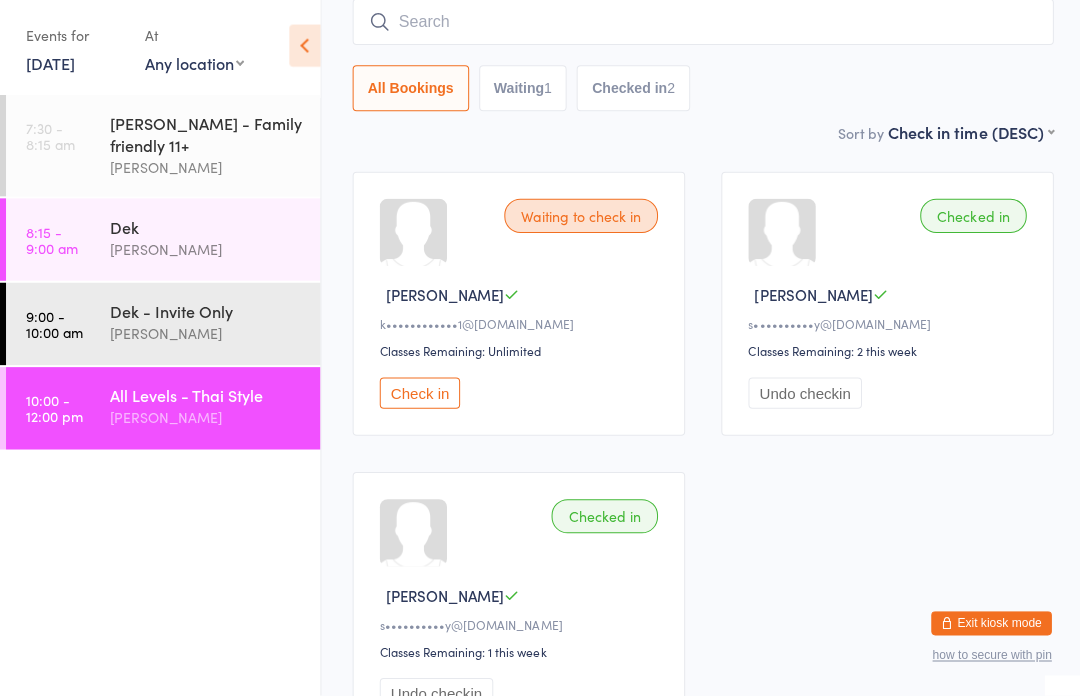 click at bounding box center [700, 25] 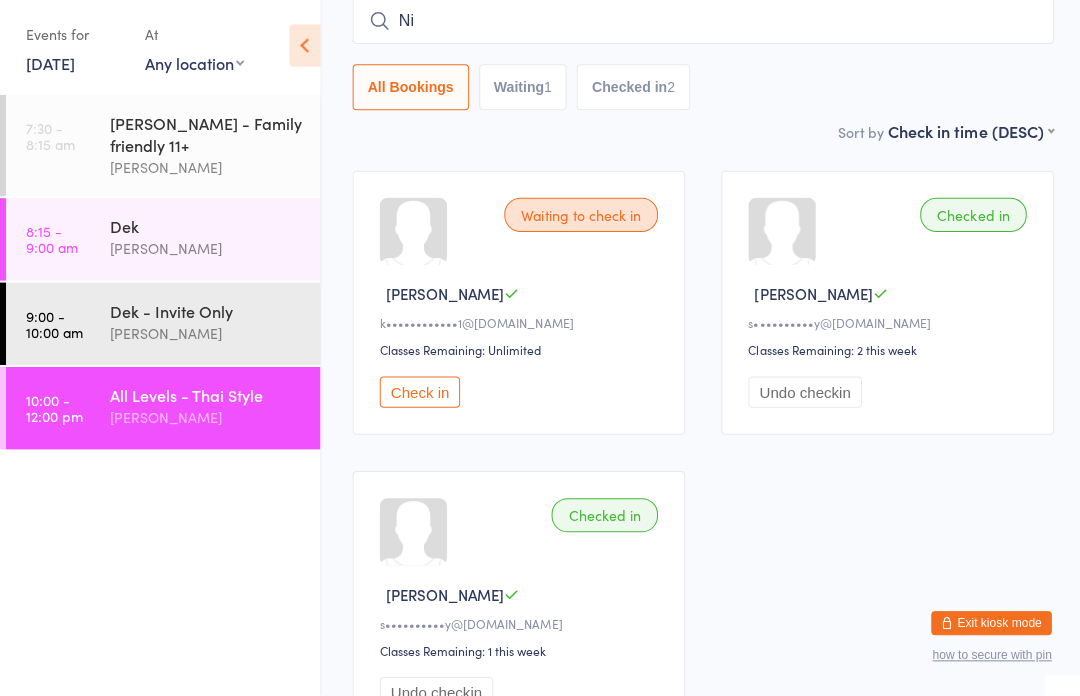 type on "N" 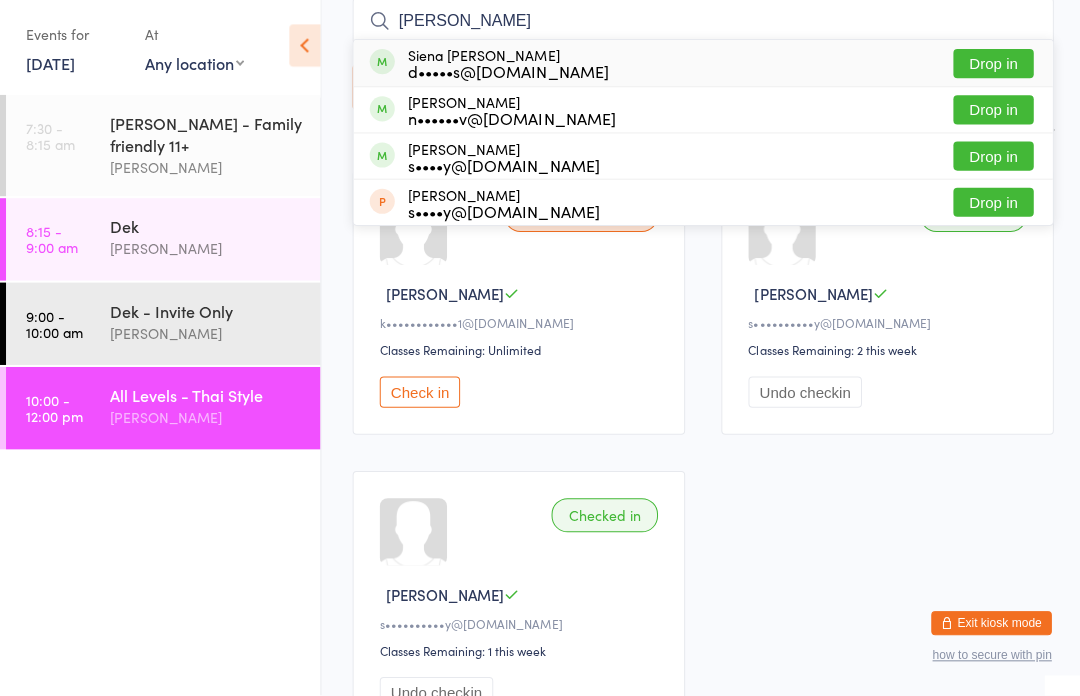 type on "Sienn" 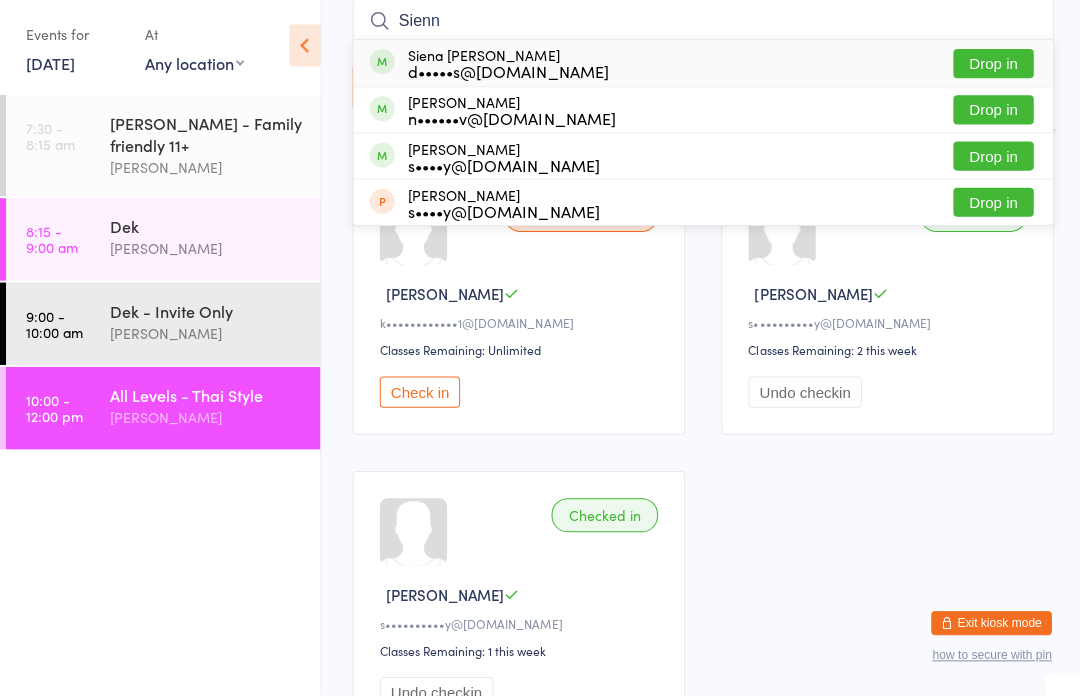 type 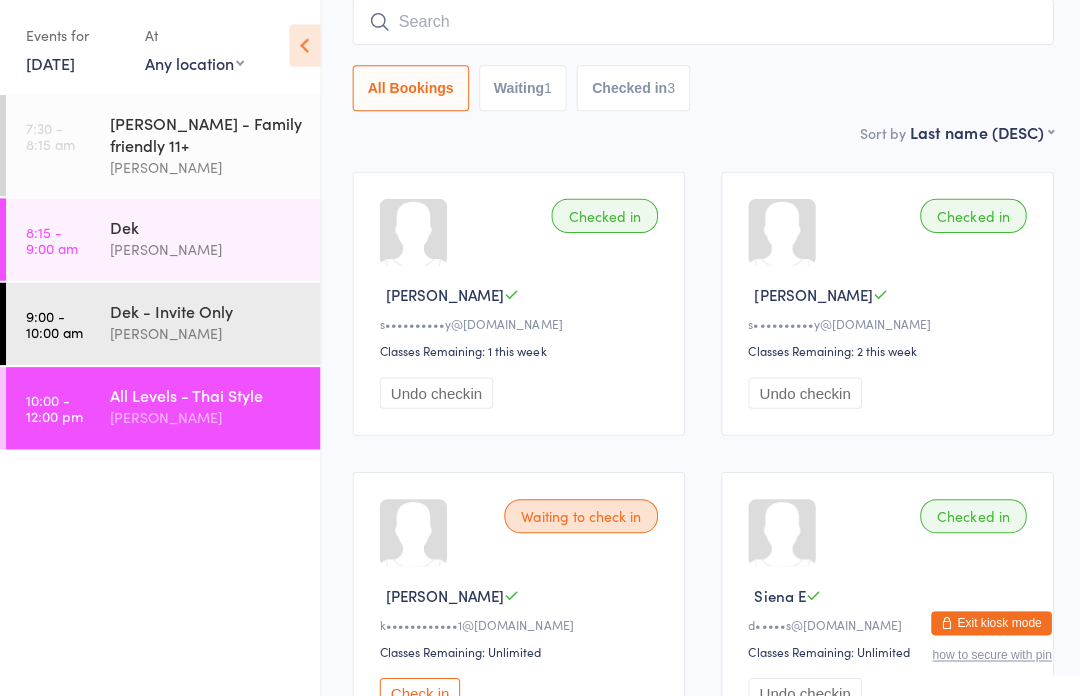 click at bounding box center [700, 25] 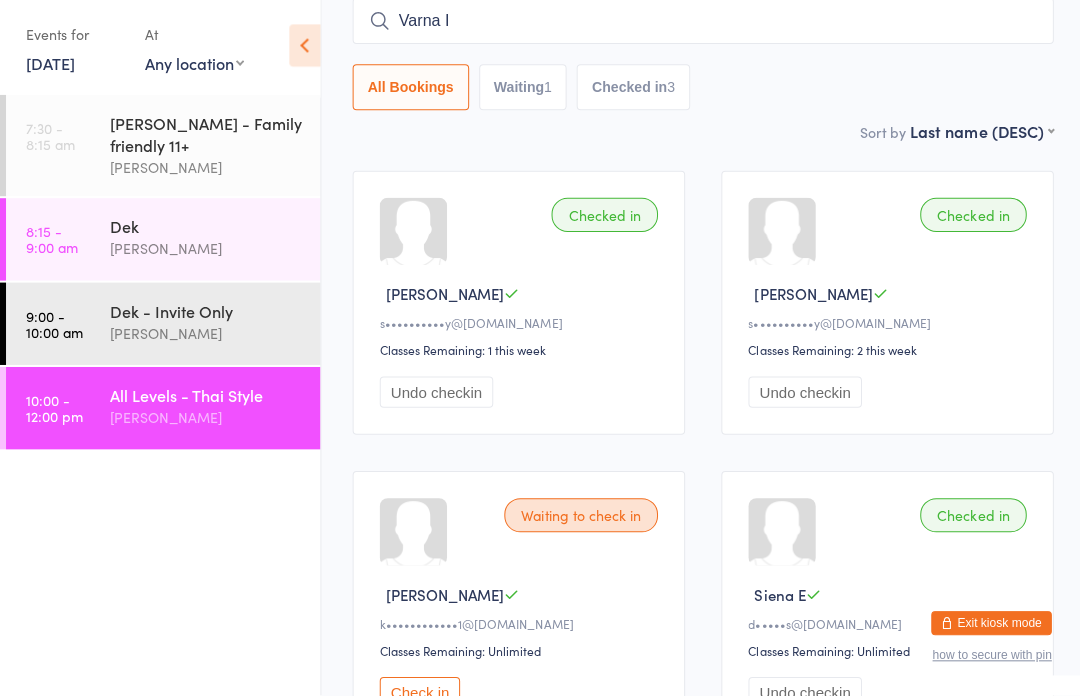 type on "Varna I" 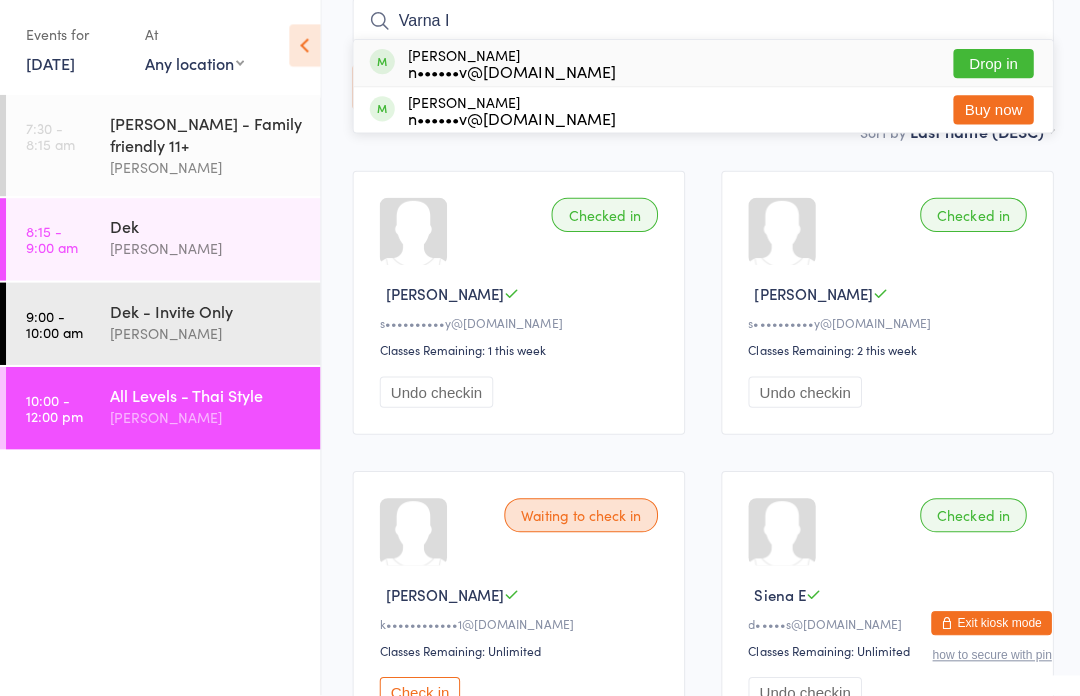 click on "Drop in" at bounding box center (989, 67) 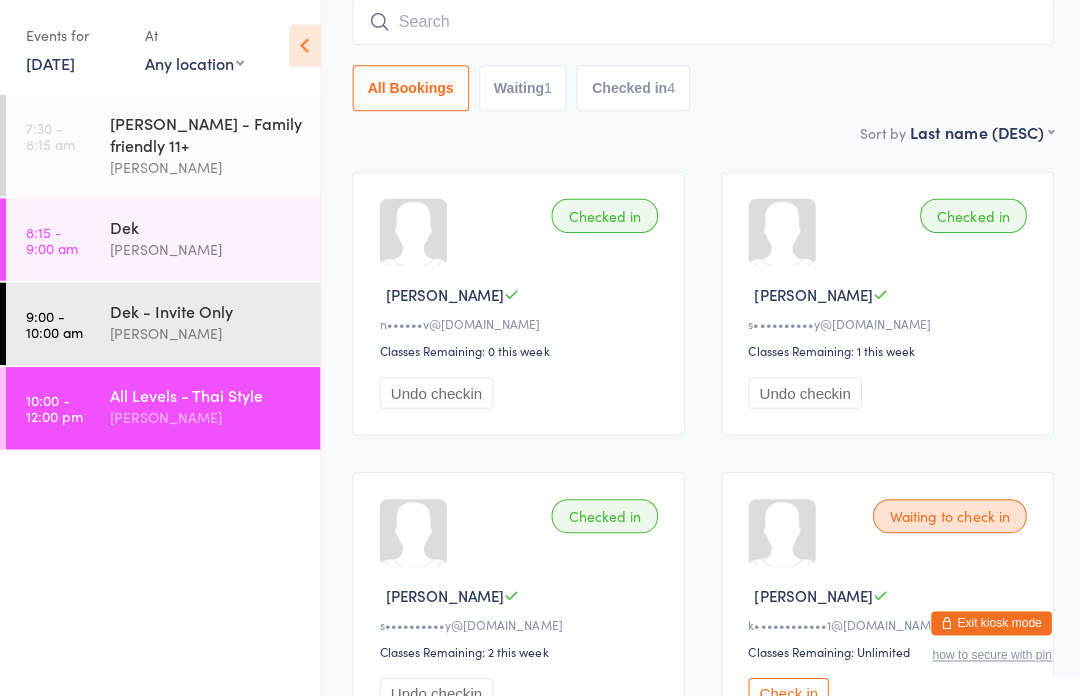 click on "9:00 - 10:00 am Dek - Invite Only [PERSON_NAME]" at bounding box center [162, 326] 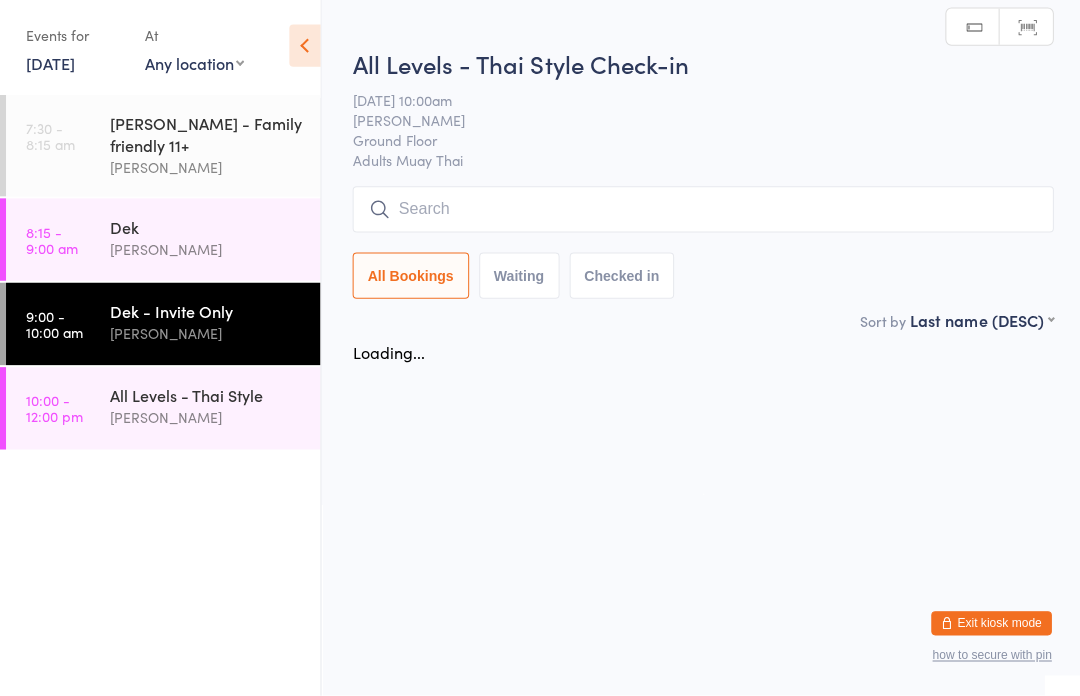 scroll, scrollTop: 0, scrollLeft: 0, axis: both 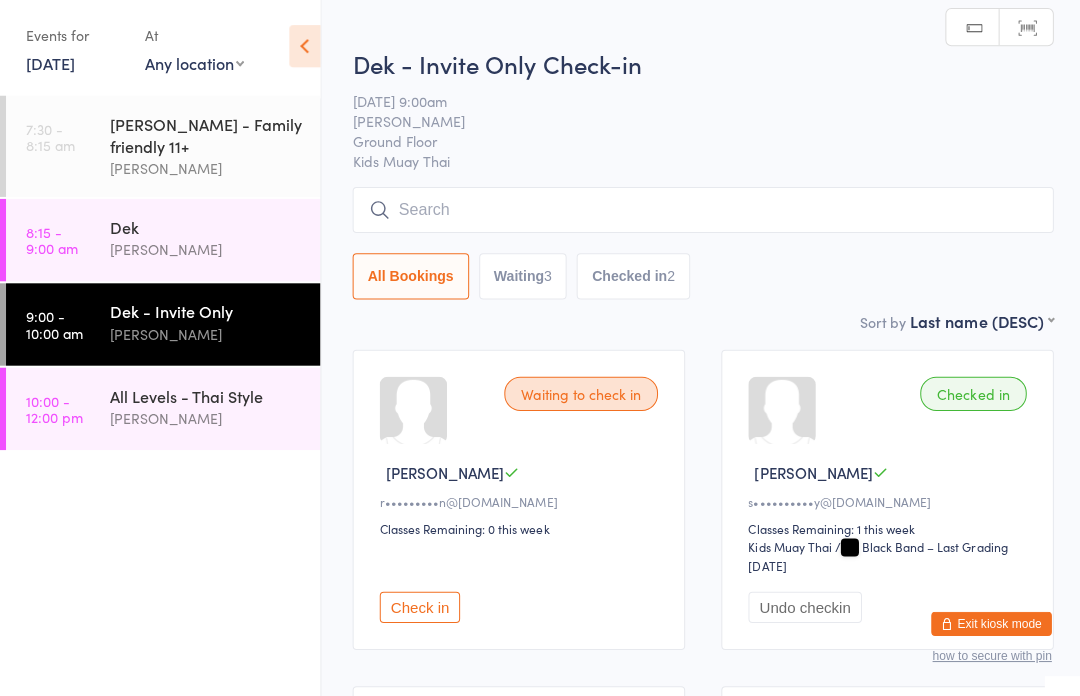 click at bounding box center [700, 212] 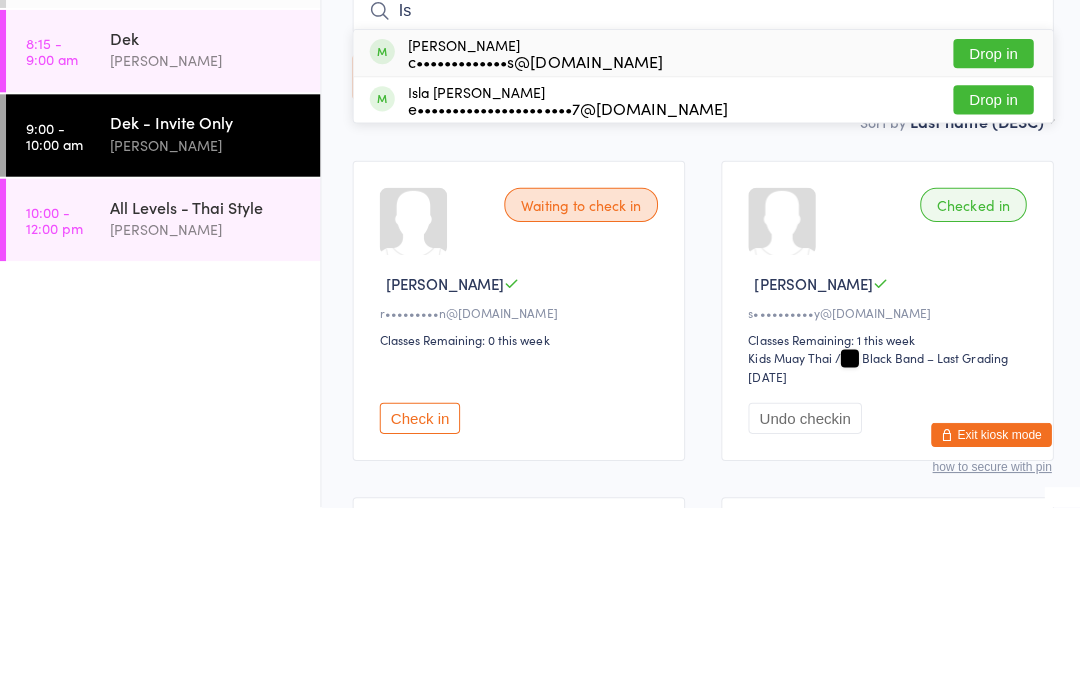 type on "Is" 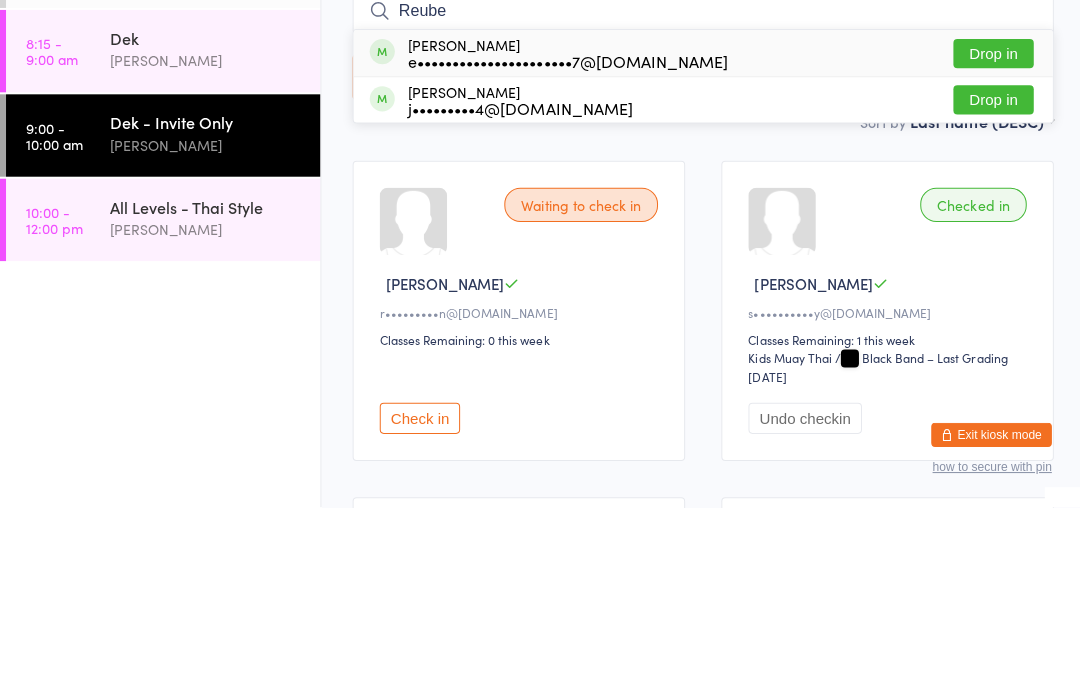 type on "Reube" 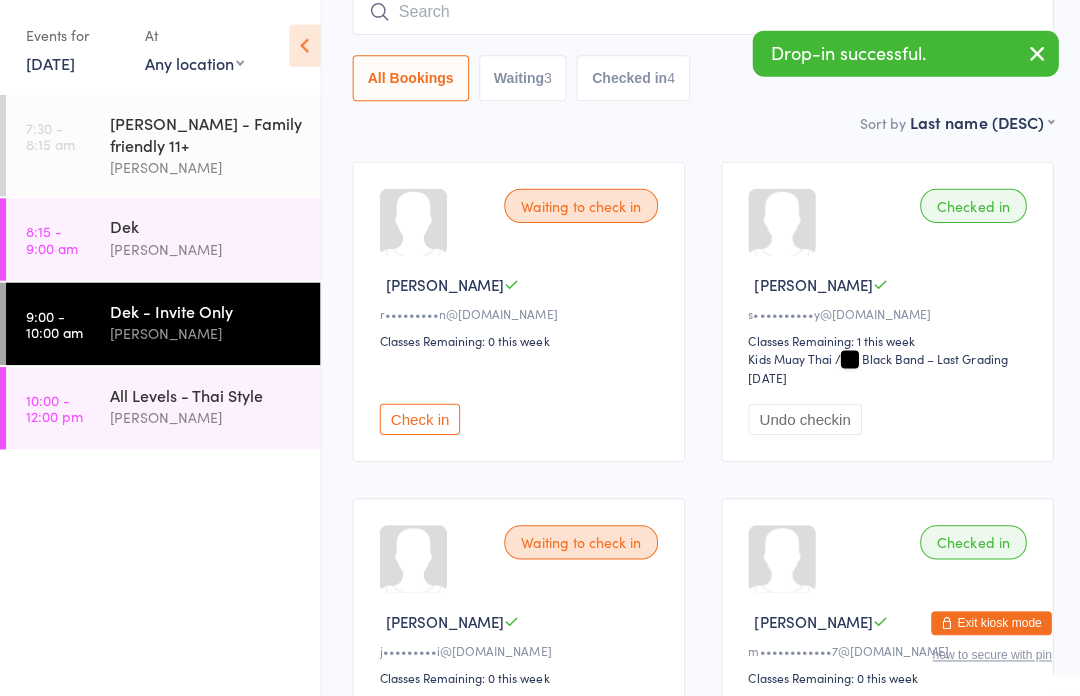 click on "All Levels - Thai Style" at bounding box center [205, 397] 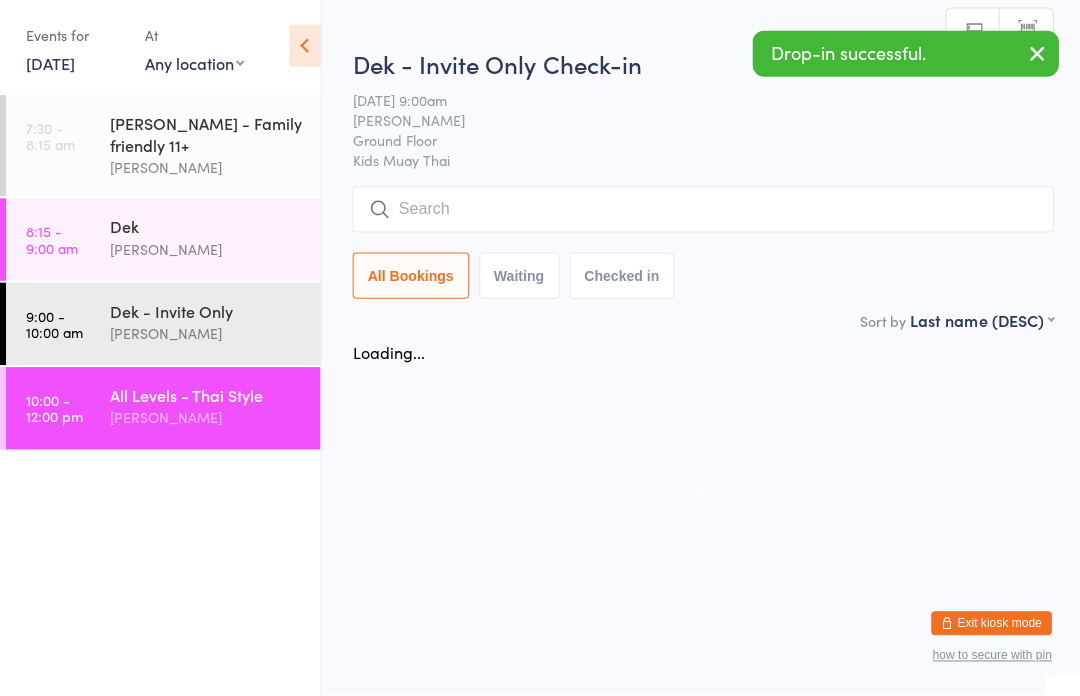 scroll, scrollTop: 0, scrollLeft: 0, axis: both 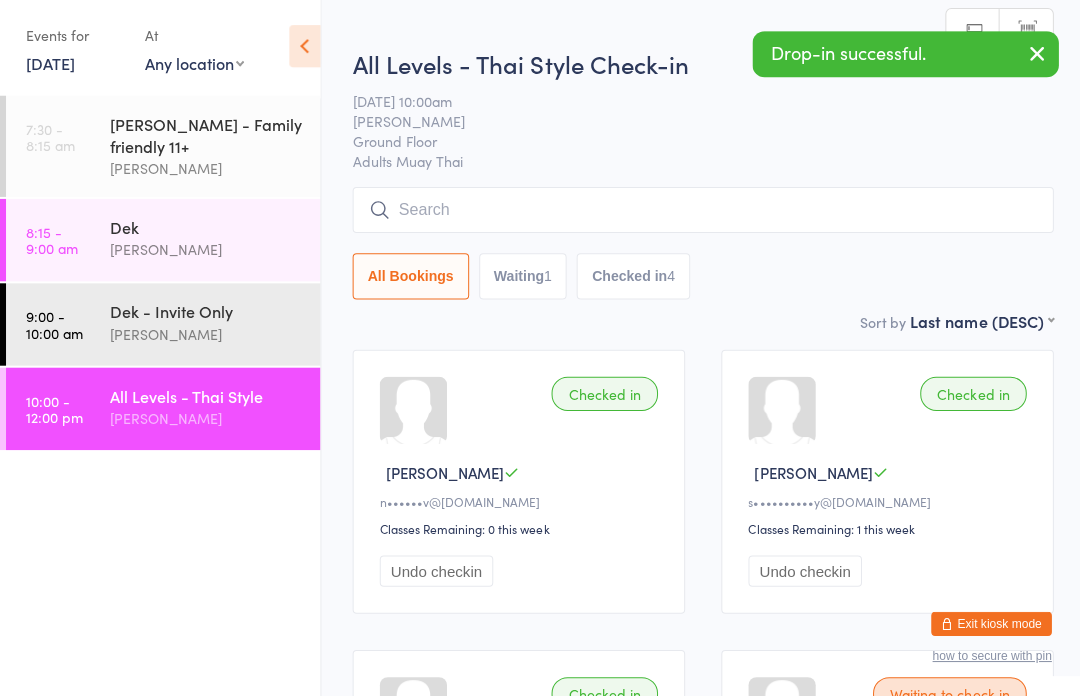 click at bounding box center (700, 212) 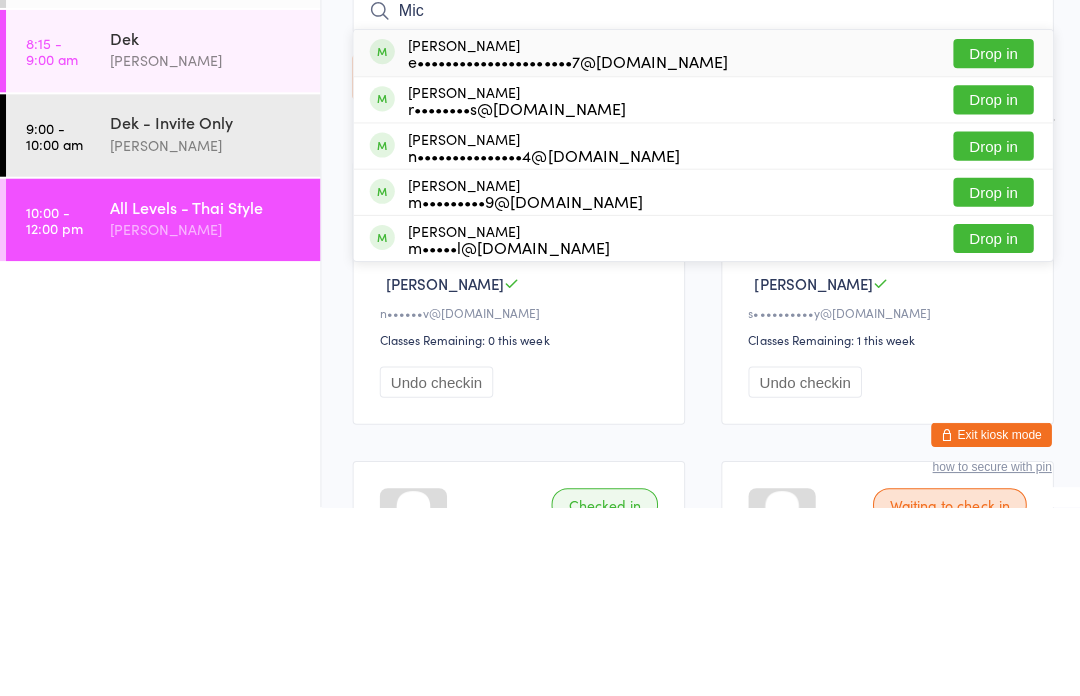 type on "Mic" 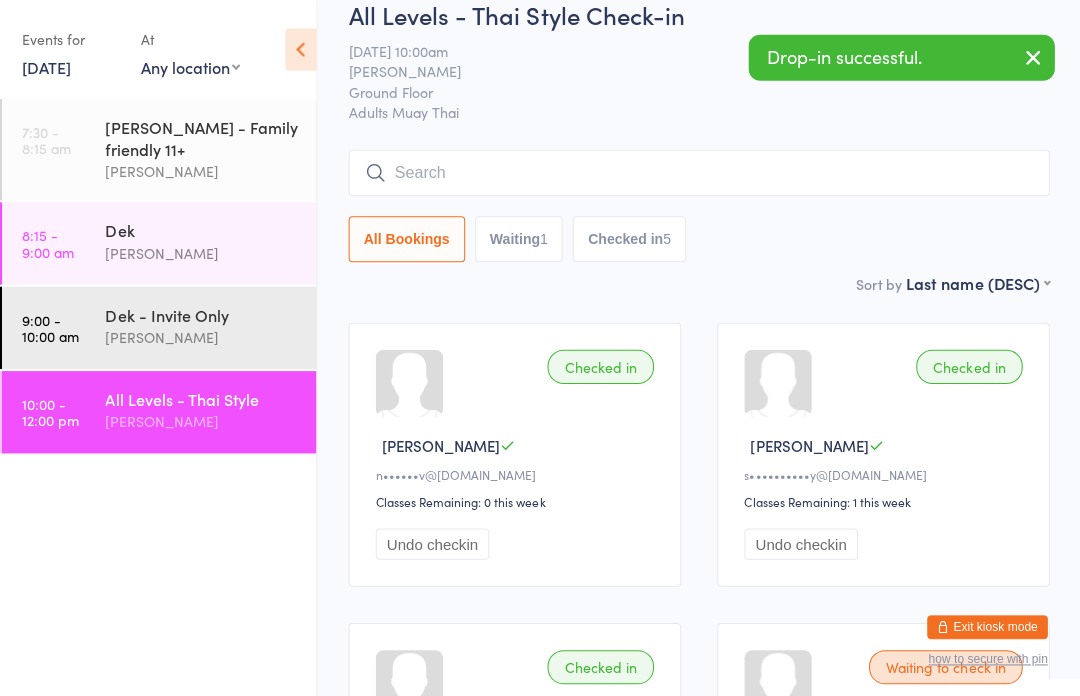 scroll, scrollTop: 0, scrollLeft: 0, axis: both 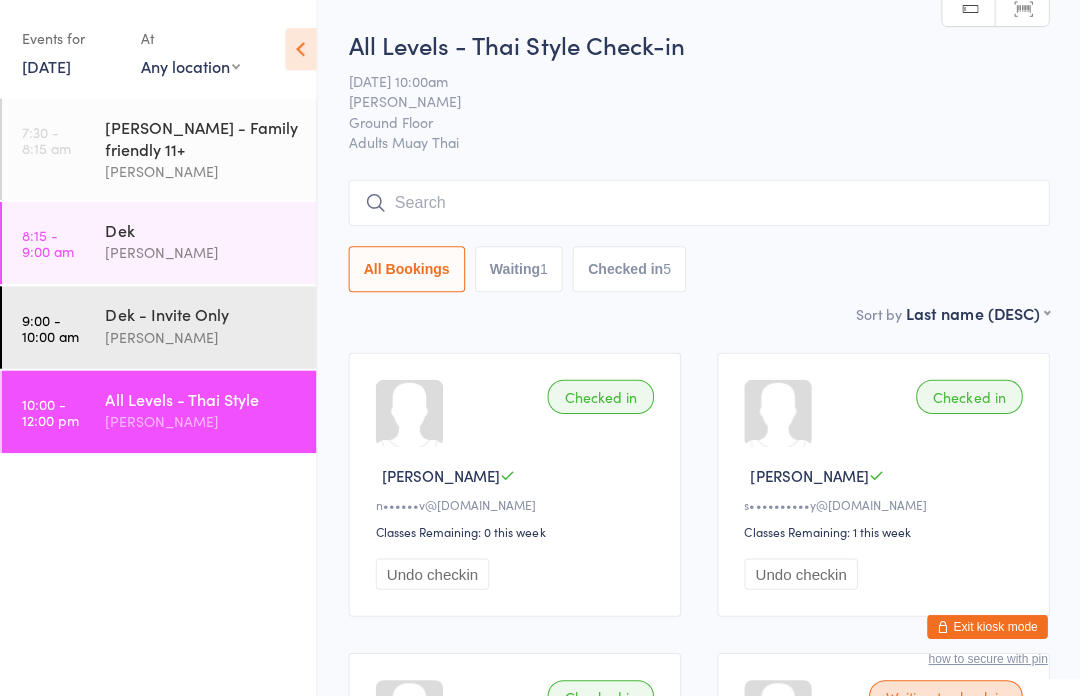 click at bounding box center [700, 202] 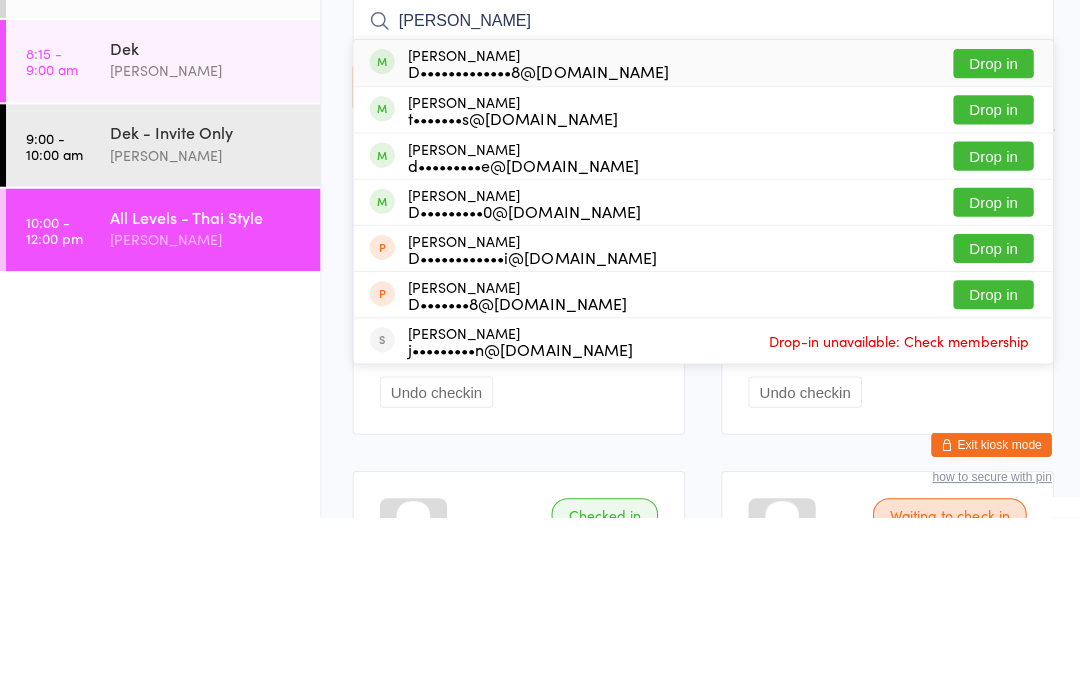 type on "[PERSON_NAME]" 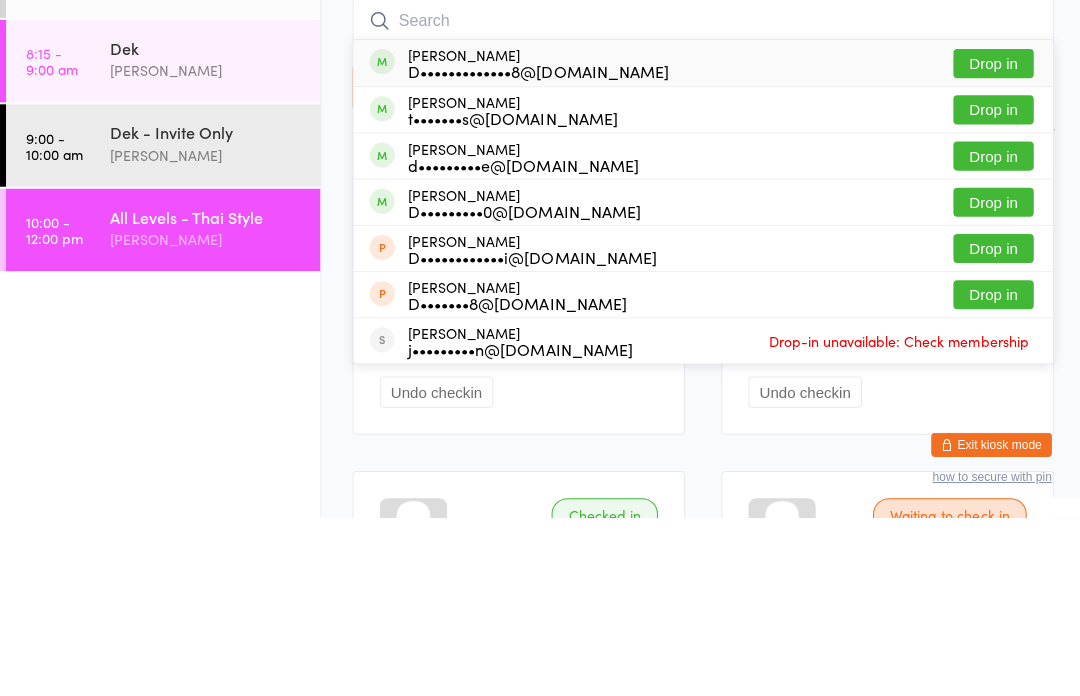 scroll, scrollTop: 177, scrollLeft: 0, axis: vertical 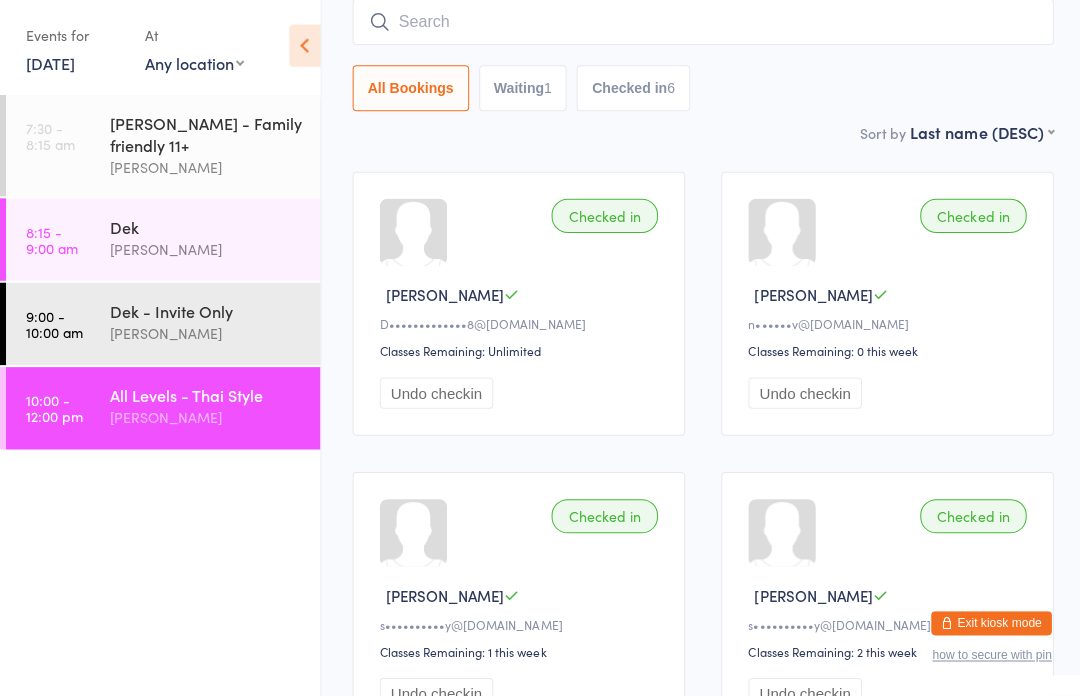 click at bounding box center (700, 25) 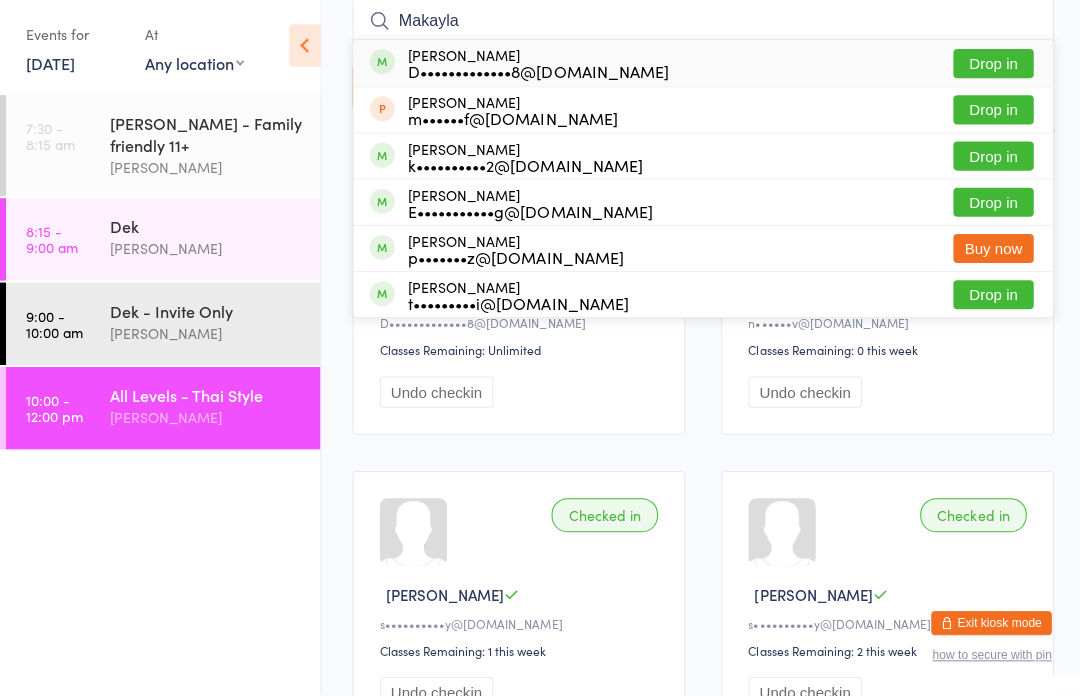 type on "Makayla" 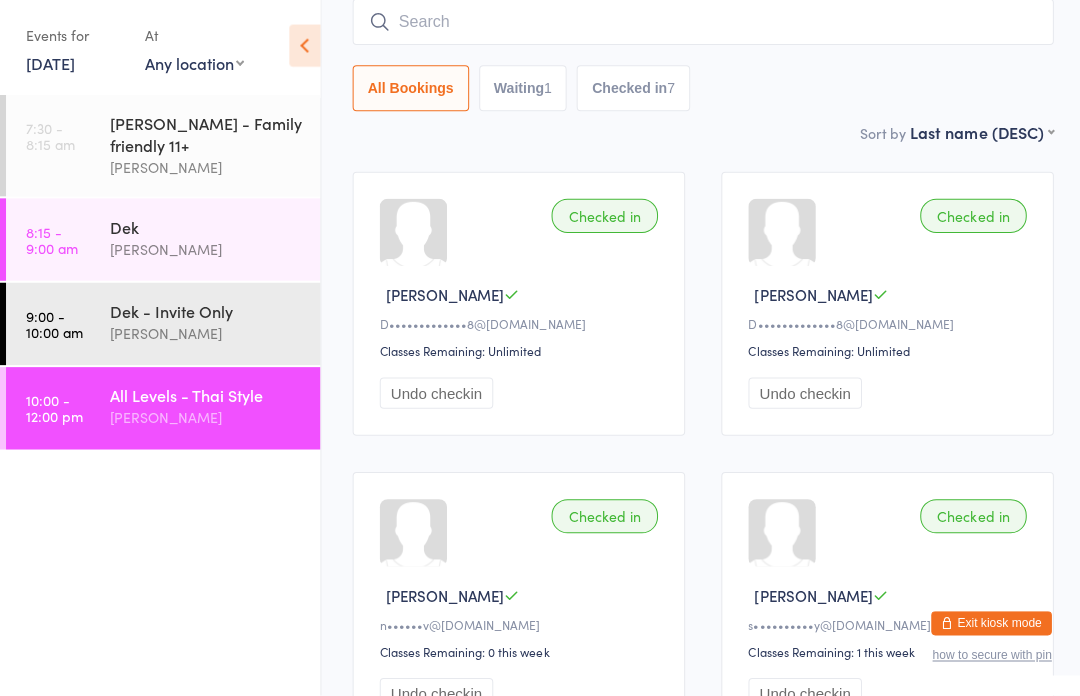 click at bounding box center [700, 25] 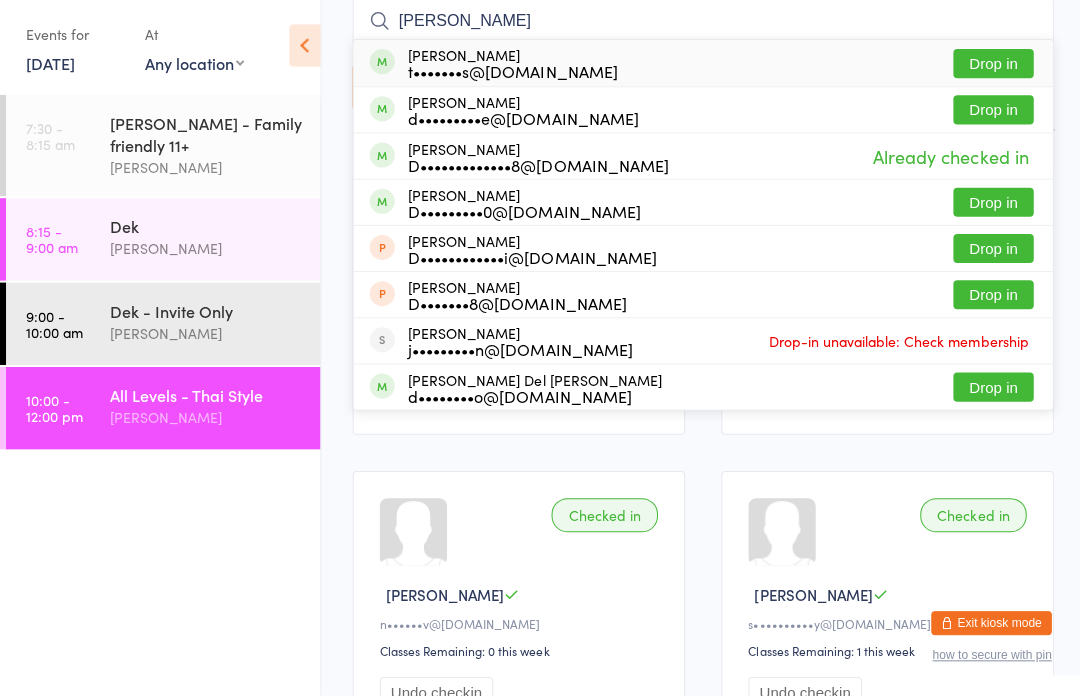 type on "[PERSON_NAME]" 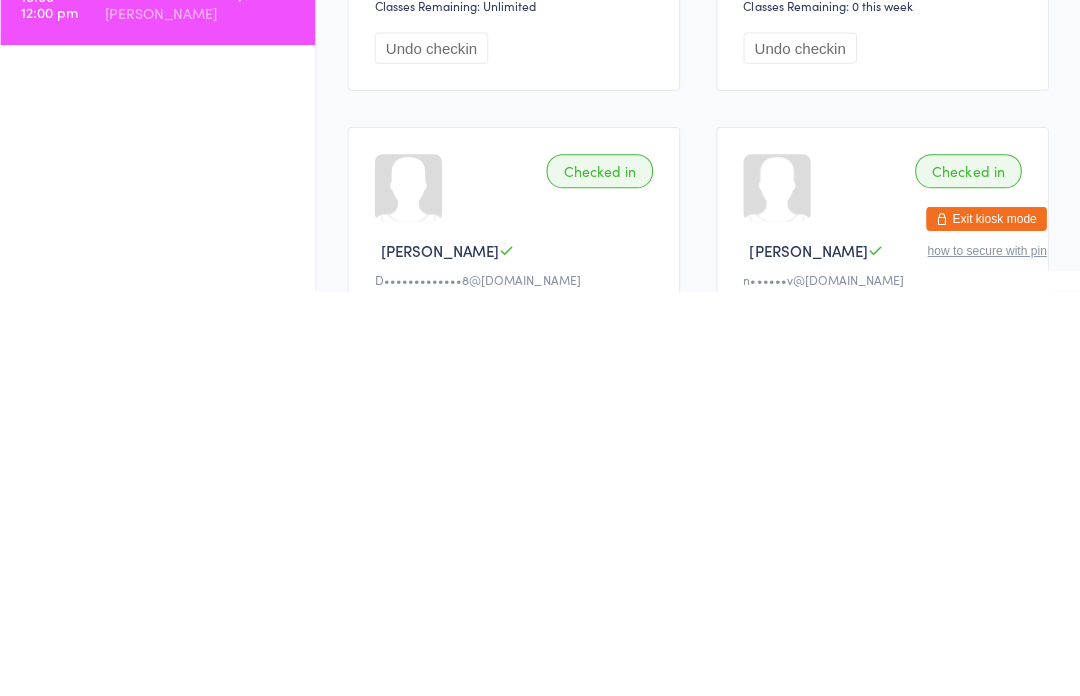 scroll, scrollTop: 119, scrollLeft: 0, axis: vertical 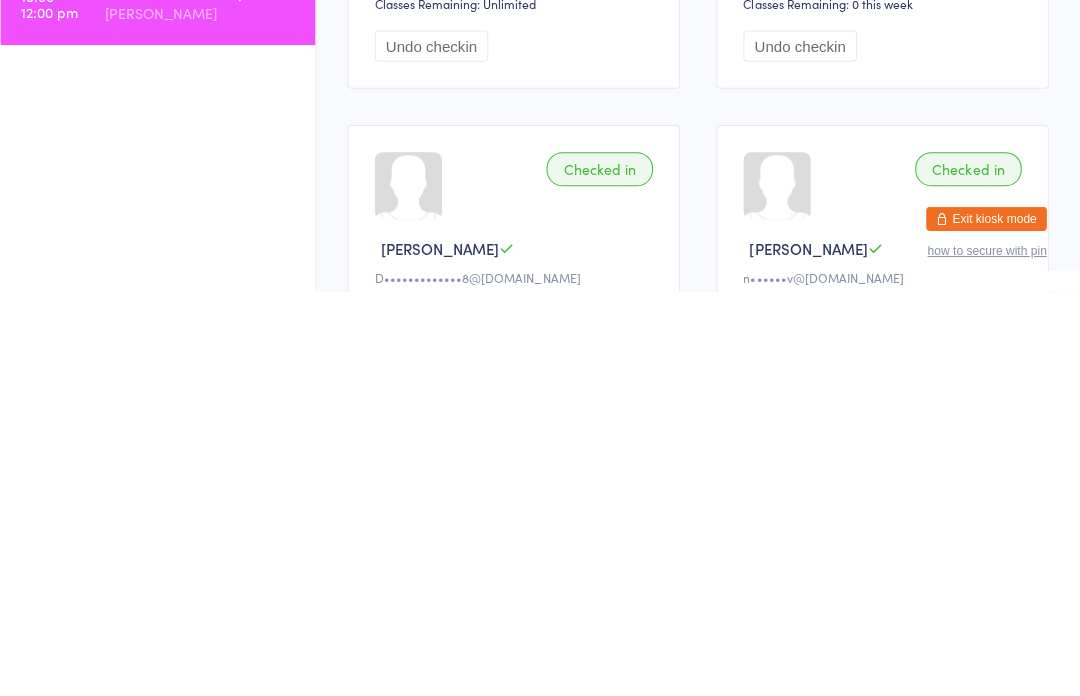 click on "Exit kiosk mode" at bounding box center (987, 624) 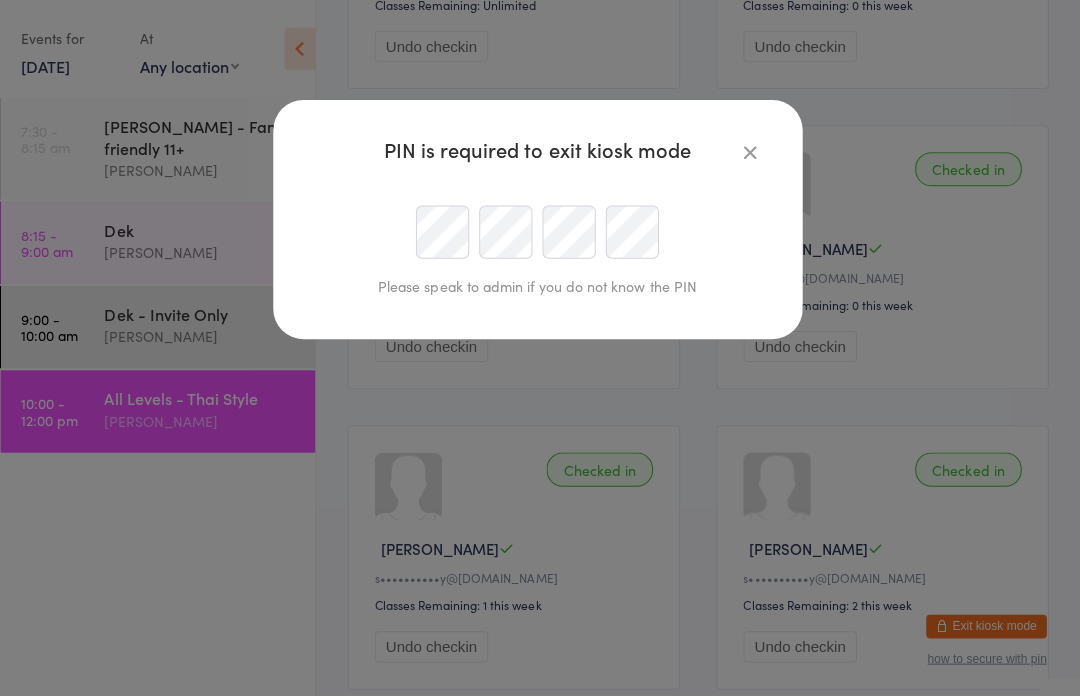 click at bounding box center (752, 152) 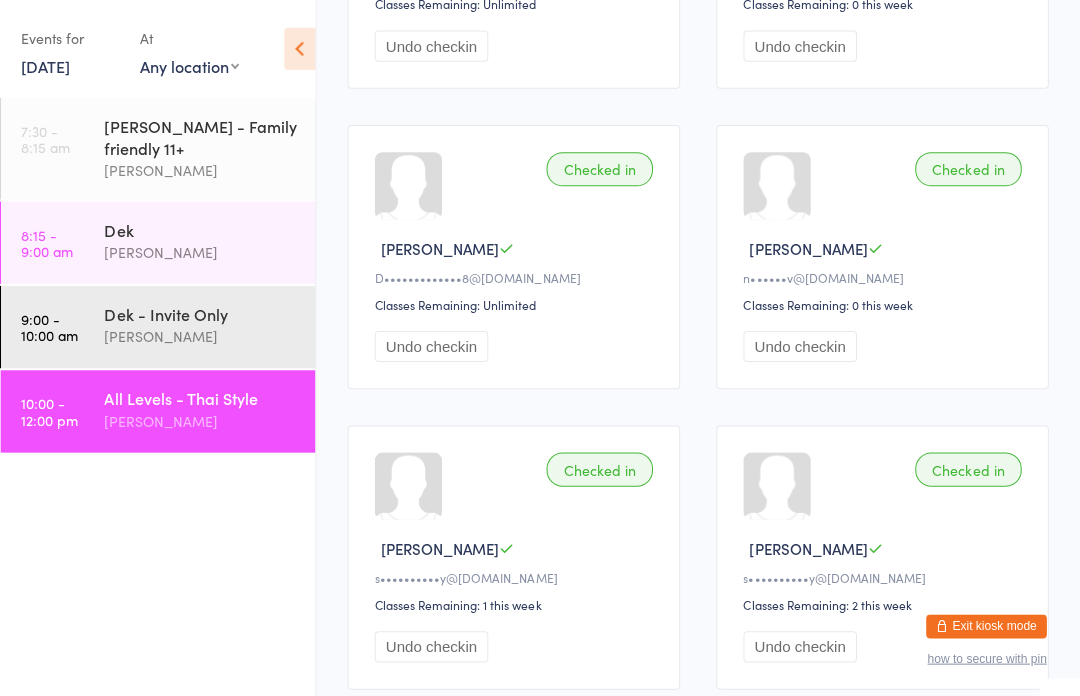 click on "Dek - Invite Only" at bounding box center [205, 313] 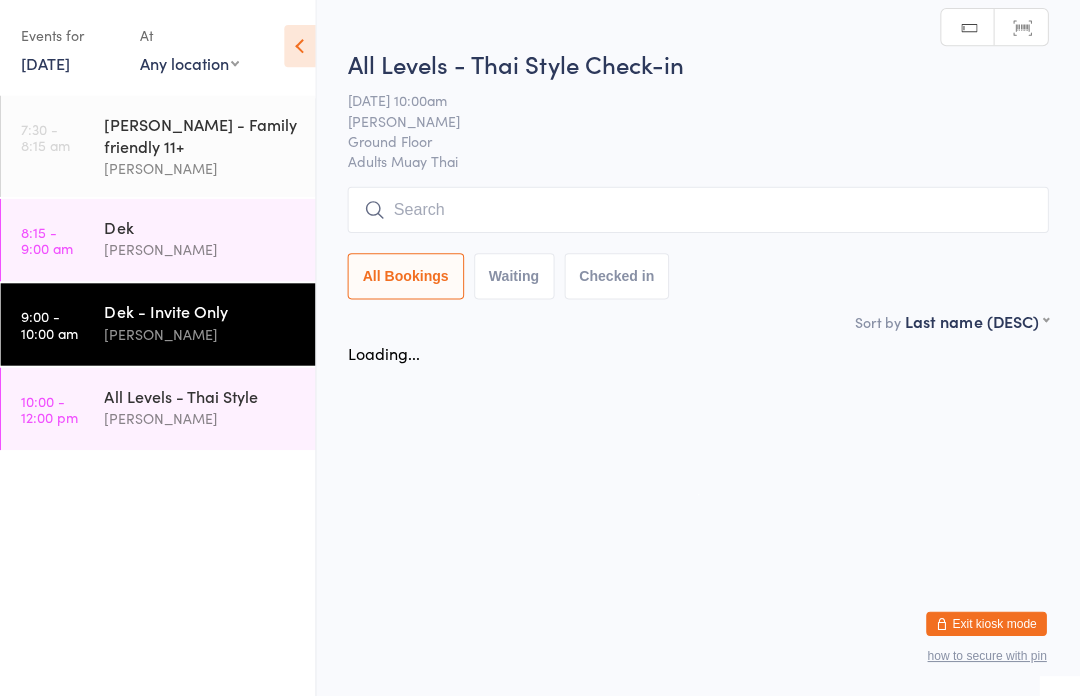click at bounding box center [700, 212] 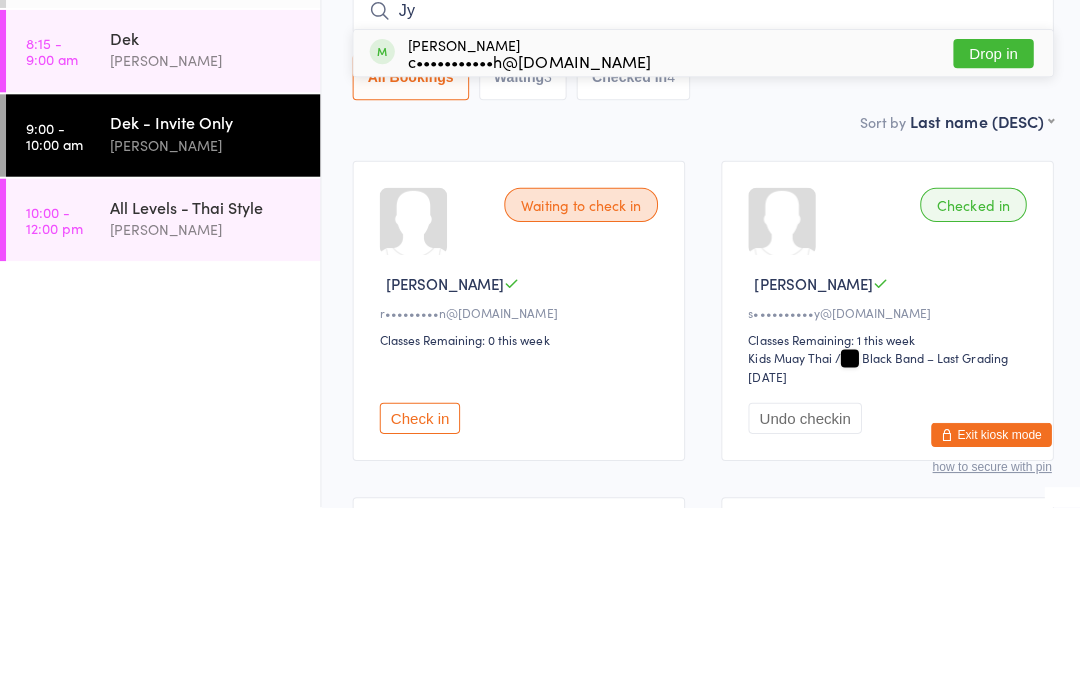 type on "Jy" 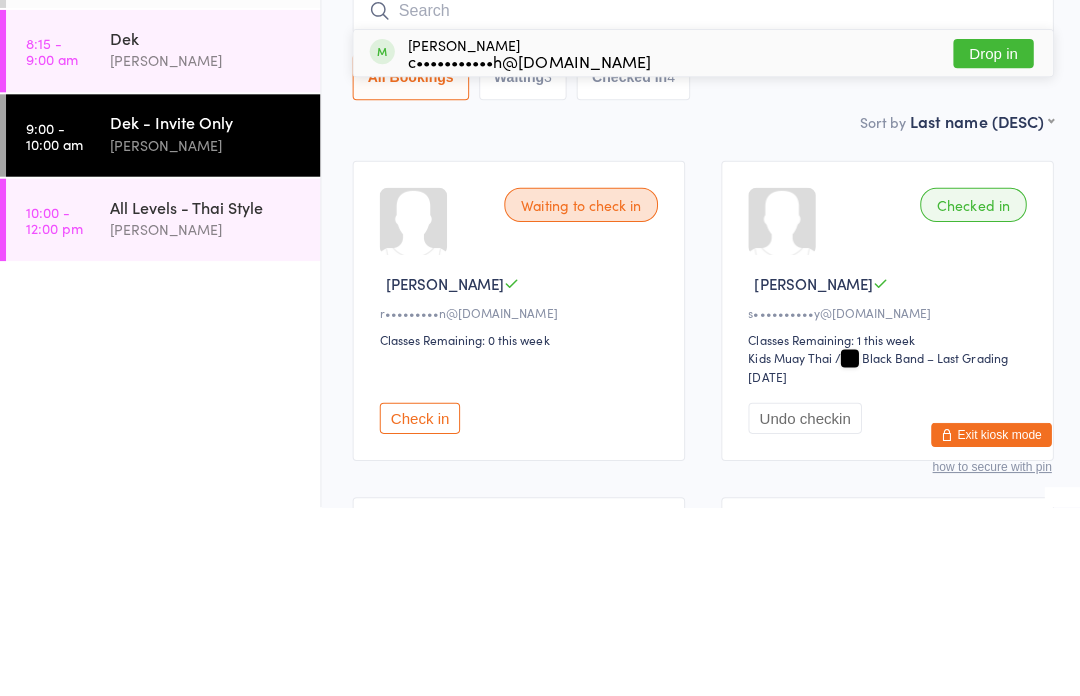 scroll, scrollTop: 187, scrollLeft: 0, axis: vertical 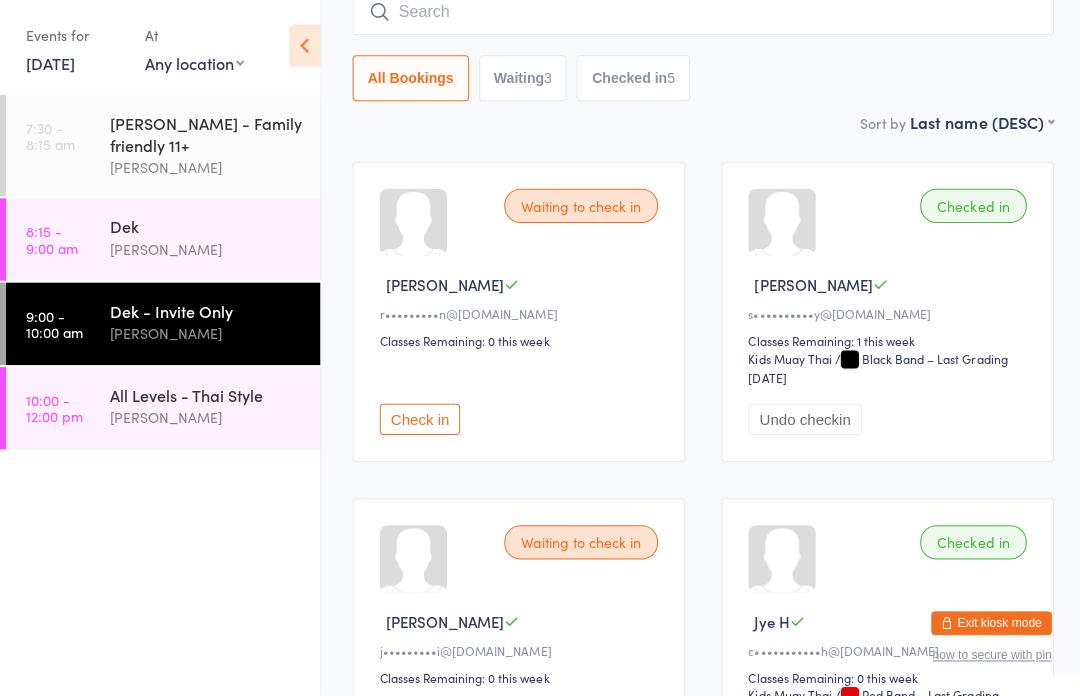 click on "Dek - Invite Only" at bounding box center [205, 313] 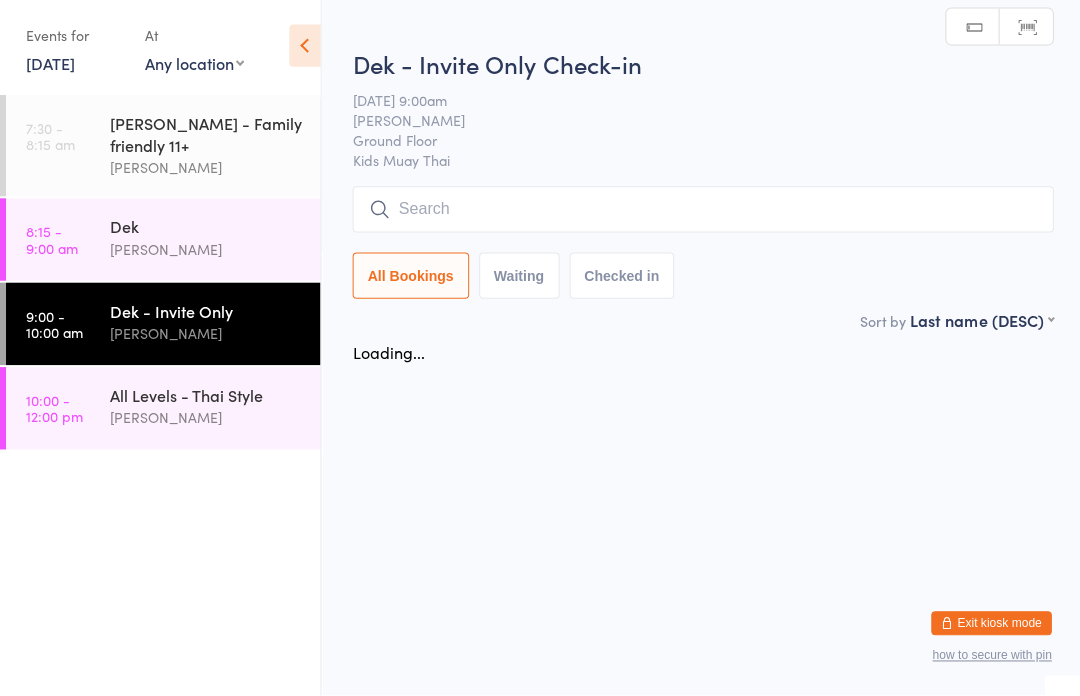 scroll, scrollTop: 0, scrollLeft: 0, axis: both 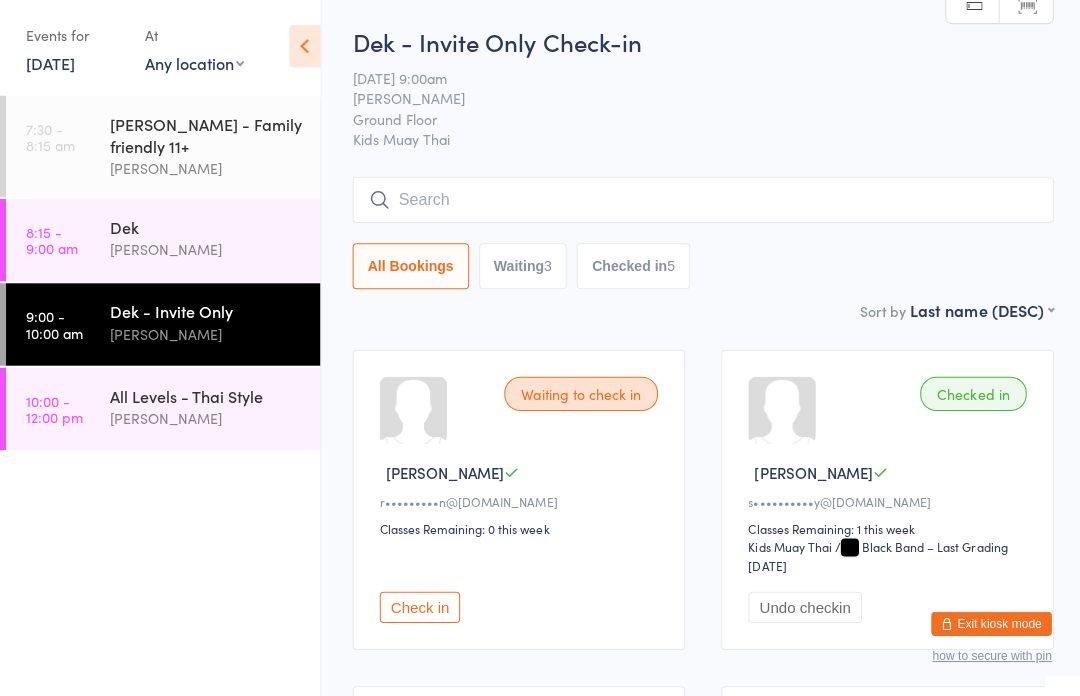 click at bounding box center (700, 202) 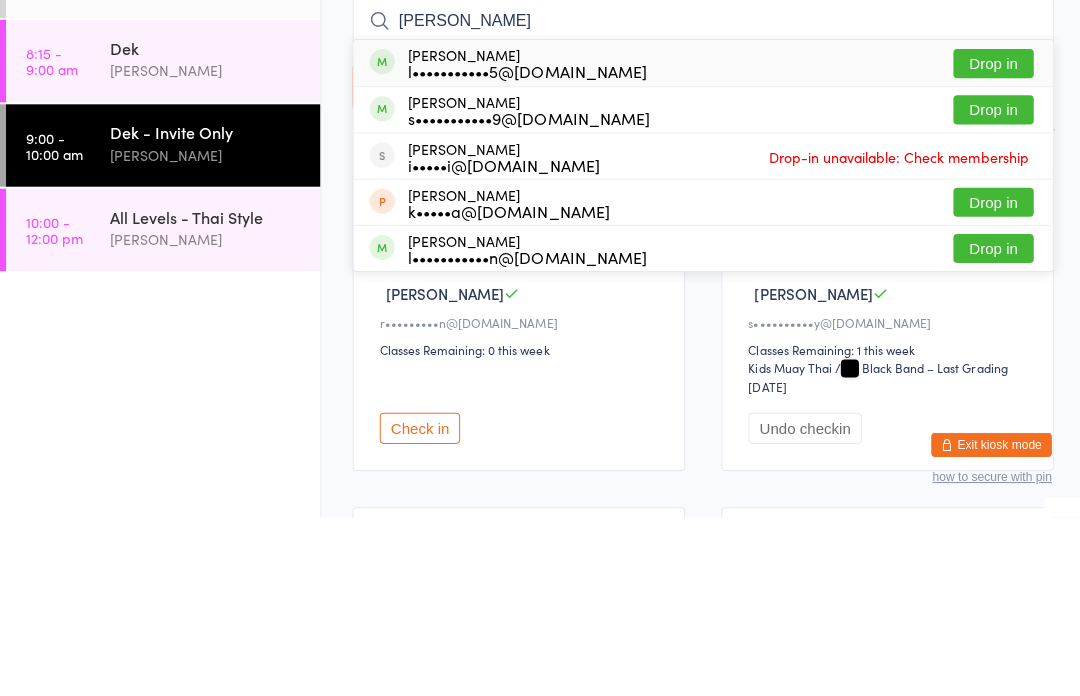 type on "[PERSON_NAME]" 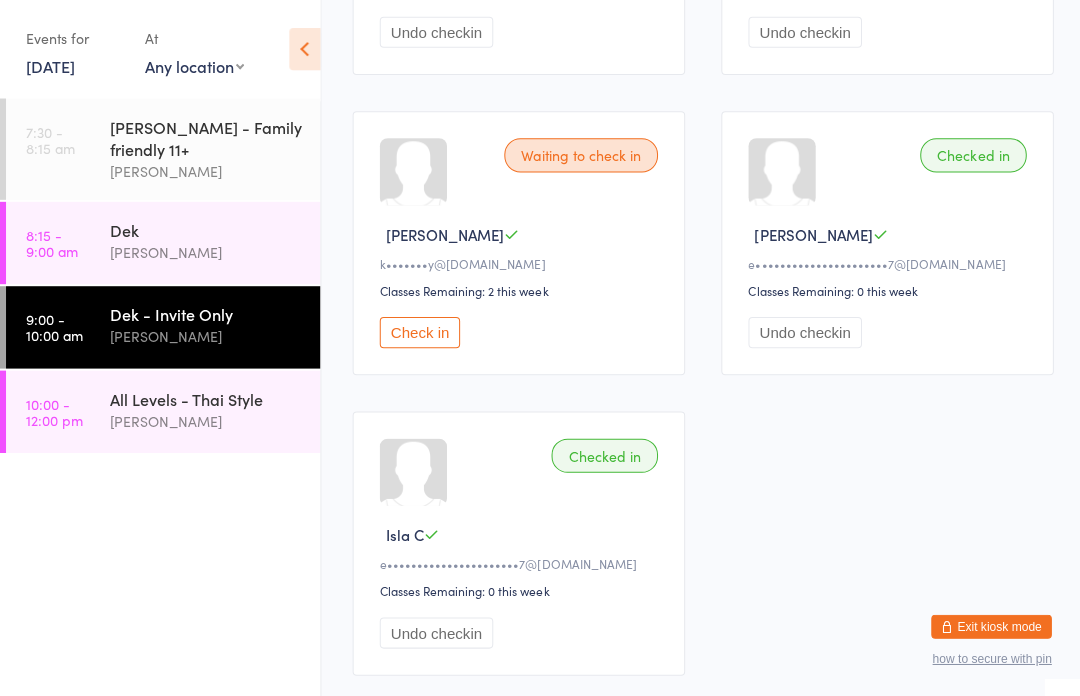 scroll, scrollTop: 1208, scrollLeft: 0, axis: vertical 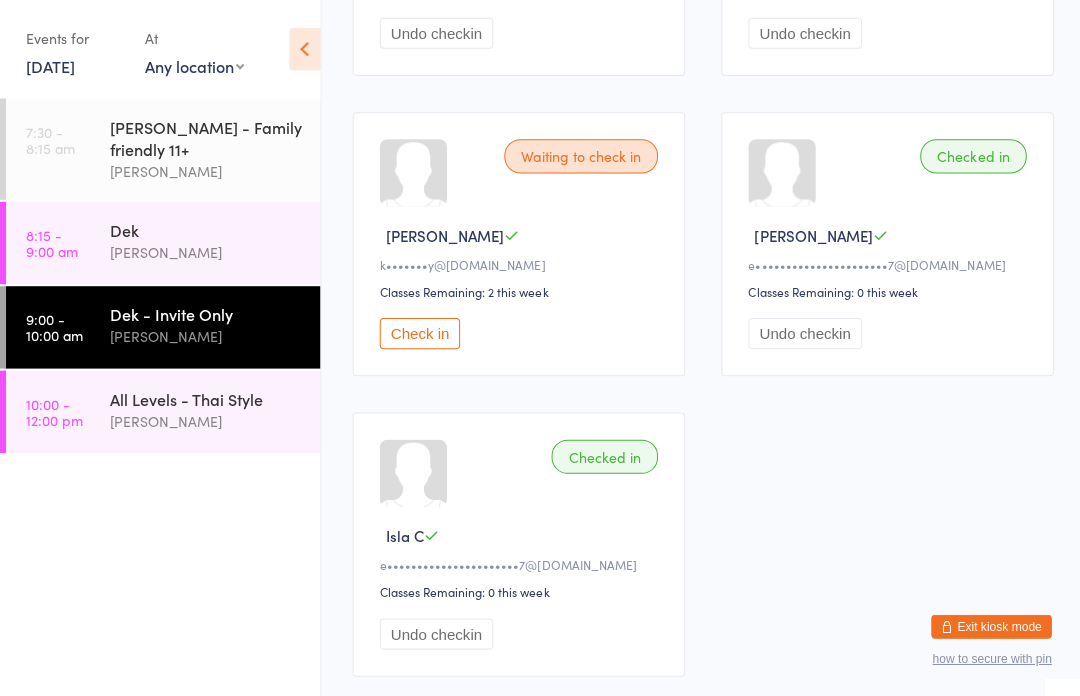 click on "Check in" at bounding box center [418, 332] 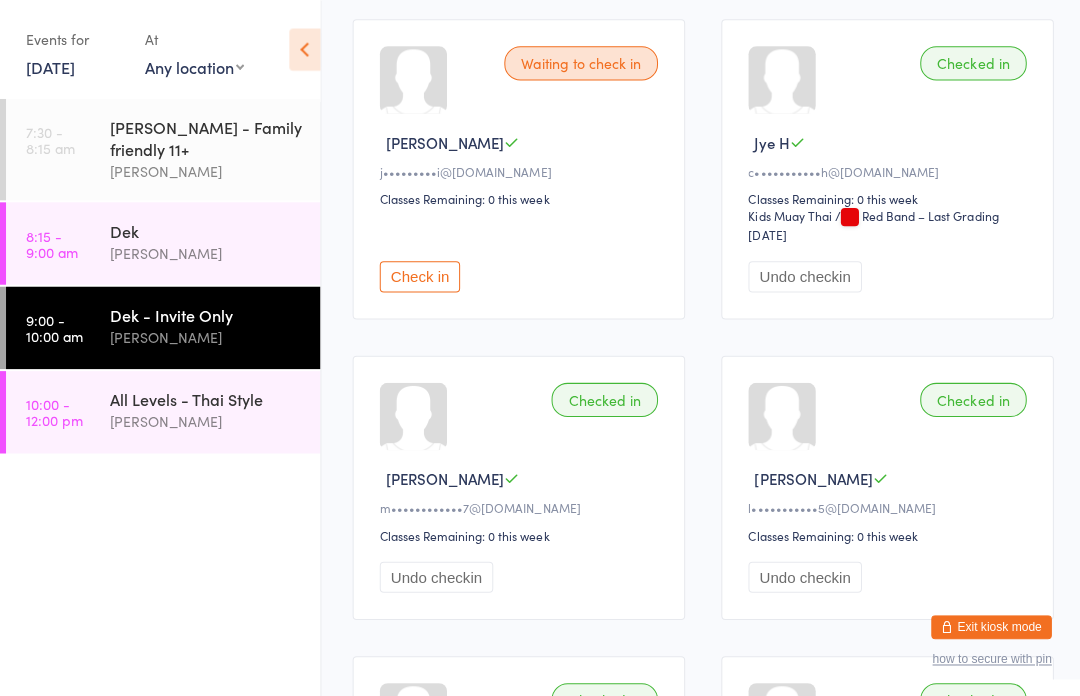 scroll, scrollTop: 666, scrollLeft: 0, axis: vertical 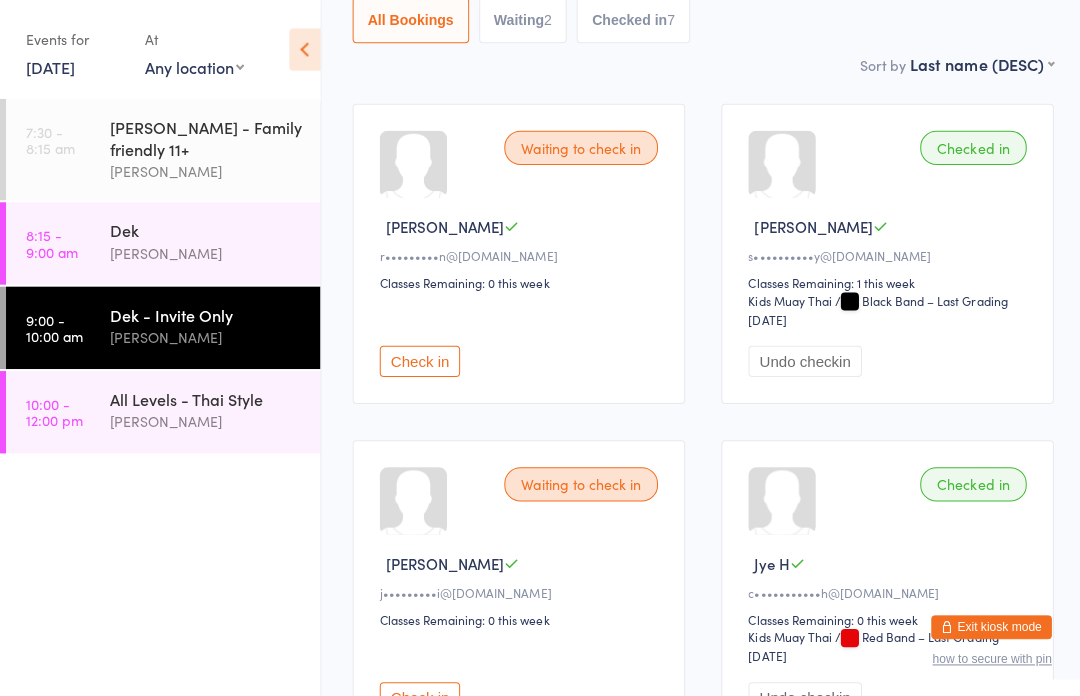 click on "Check in" at bounding box center [418, 359] 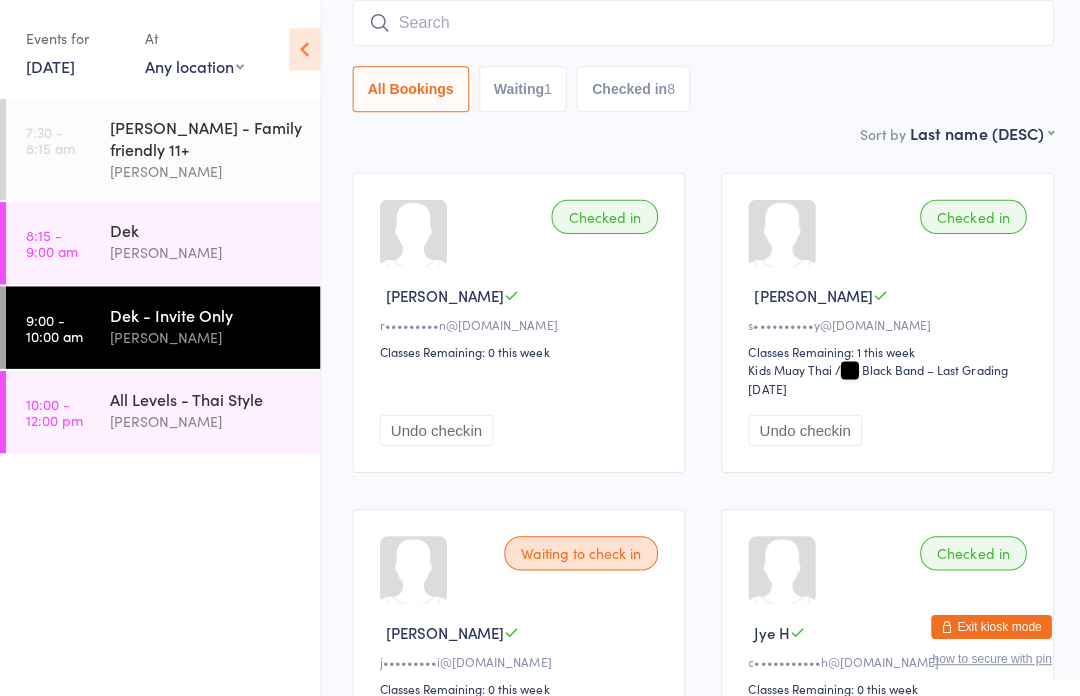 scroll, scrollTop: 115, scrollLeft: 0, axis: vertical 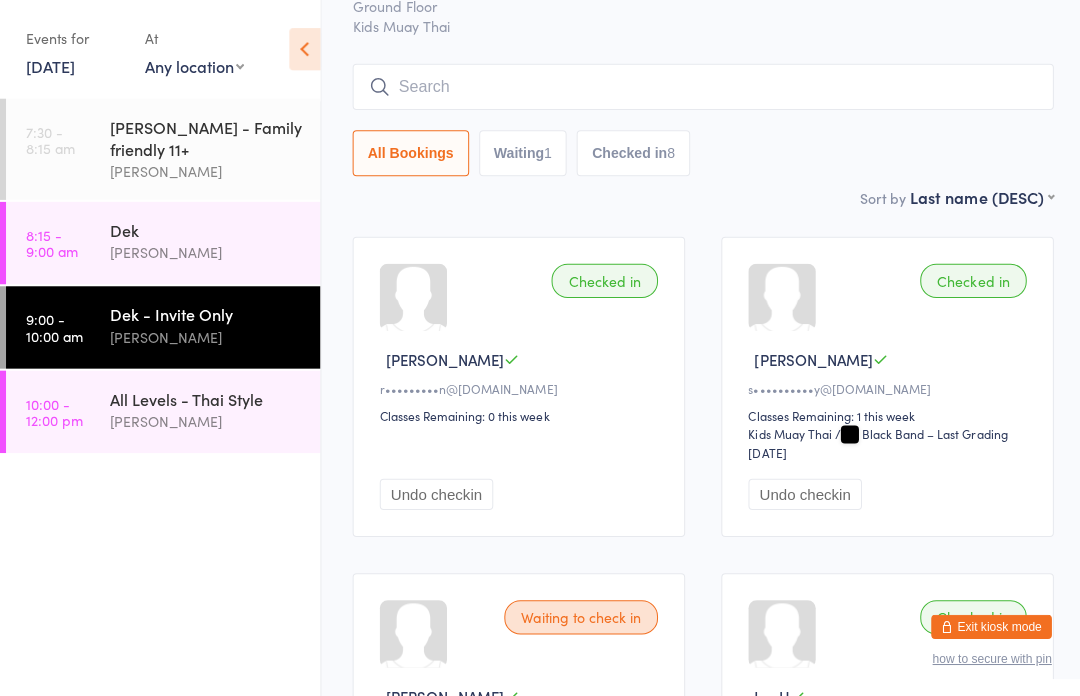 click at bounding box center [700, 87] 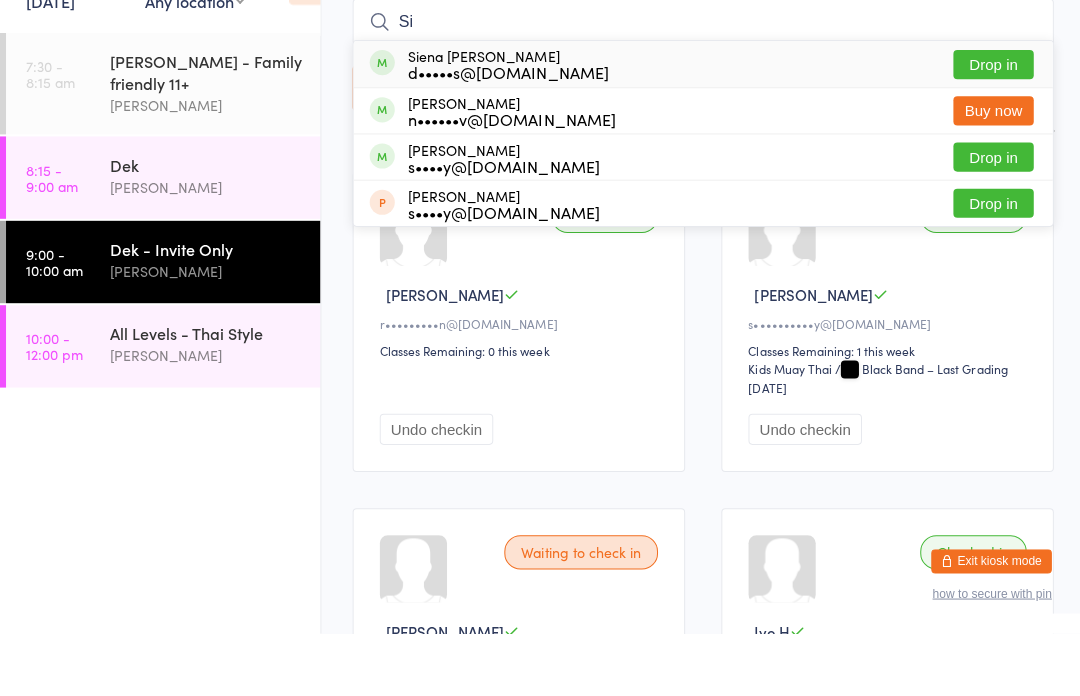 type on "S" 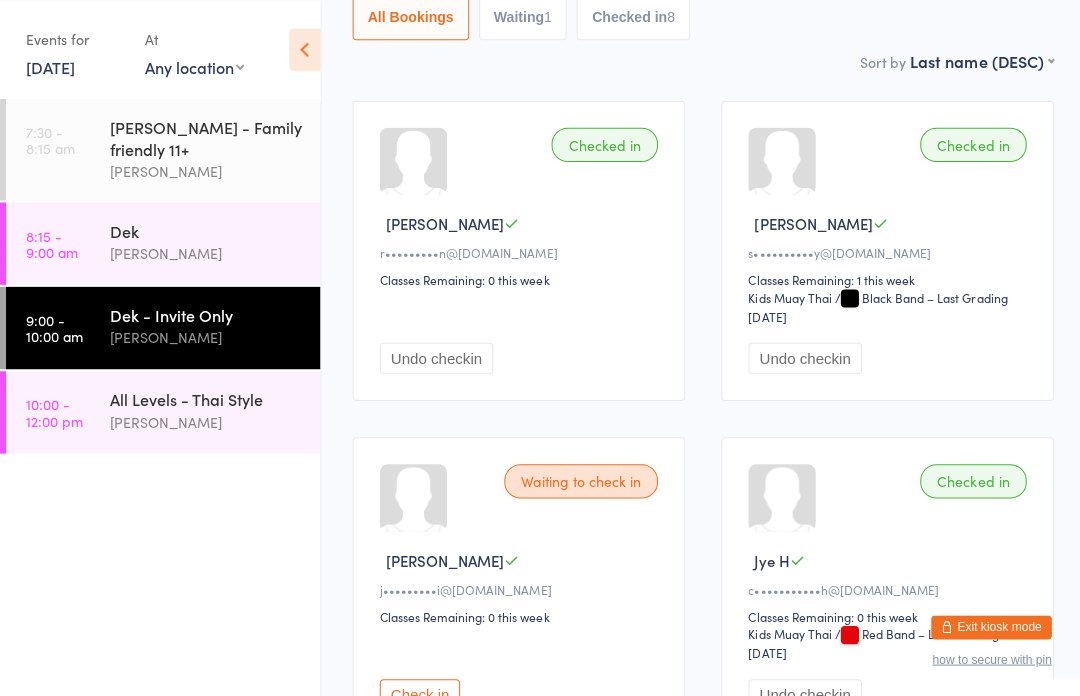click on "Check in" at bounding box center (418, 691) 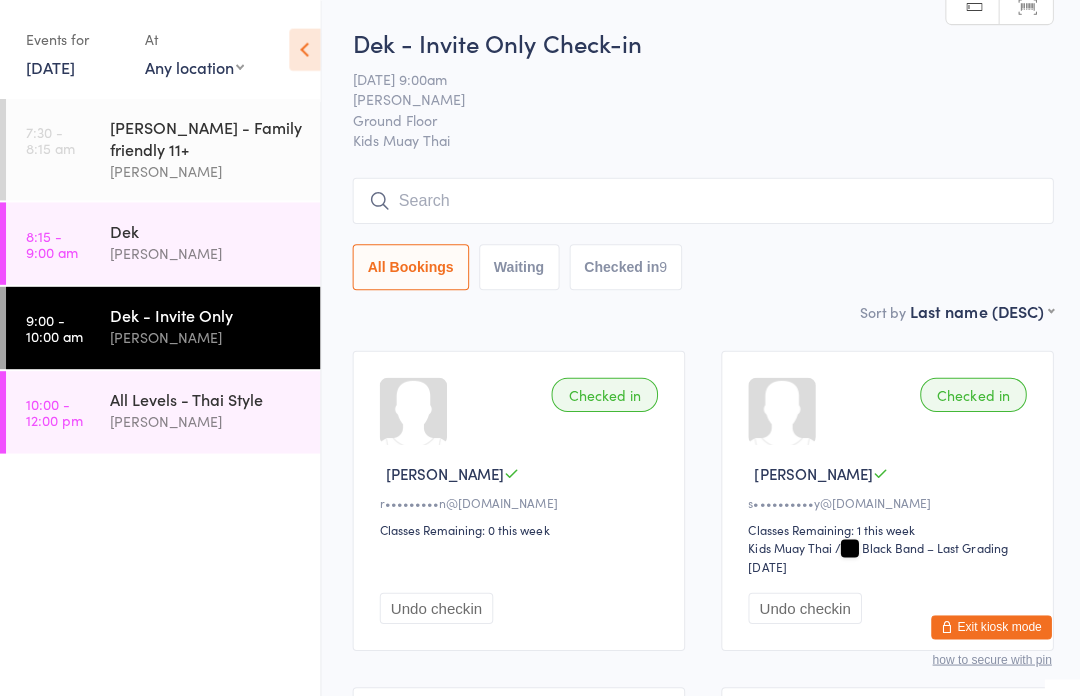 scroll, scrollTop: 0, scrollLeft: 0, axis: both 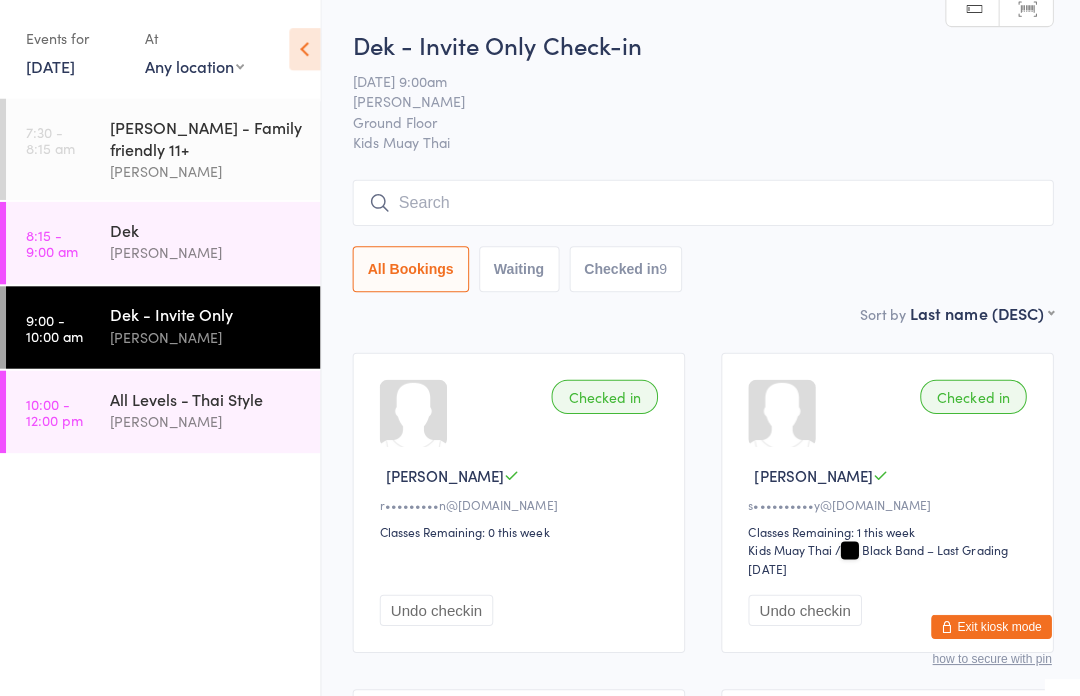 click at bounding box center [700, 202] 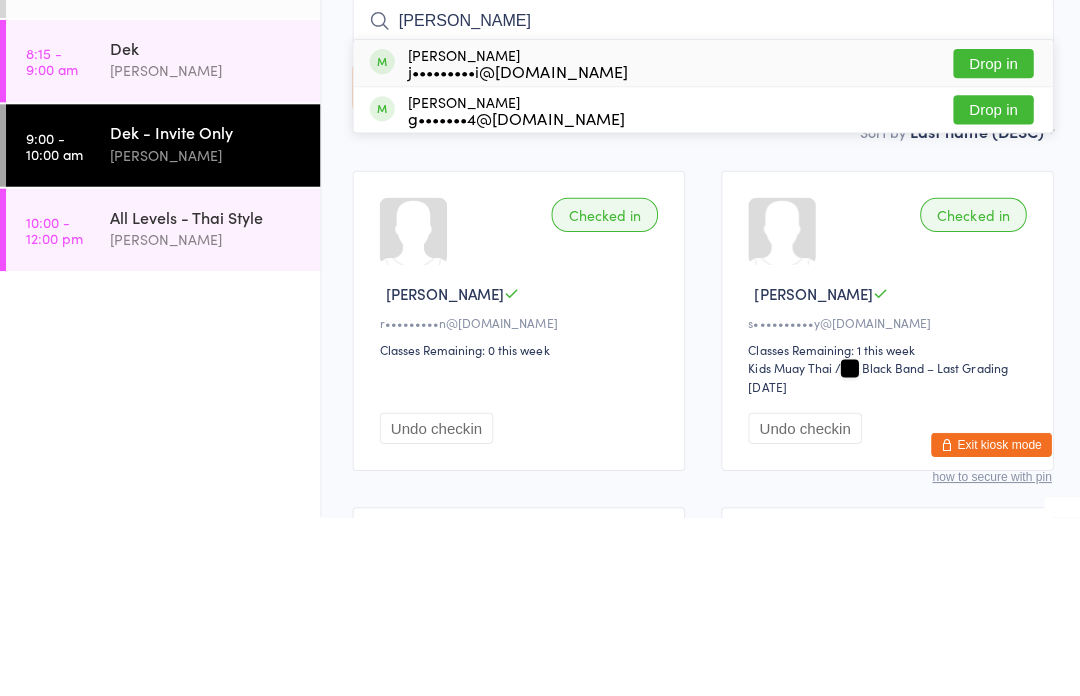 type on "[PERSON_NAME]" 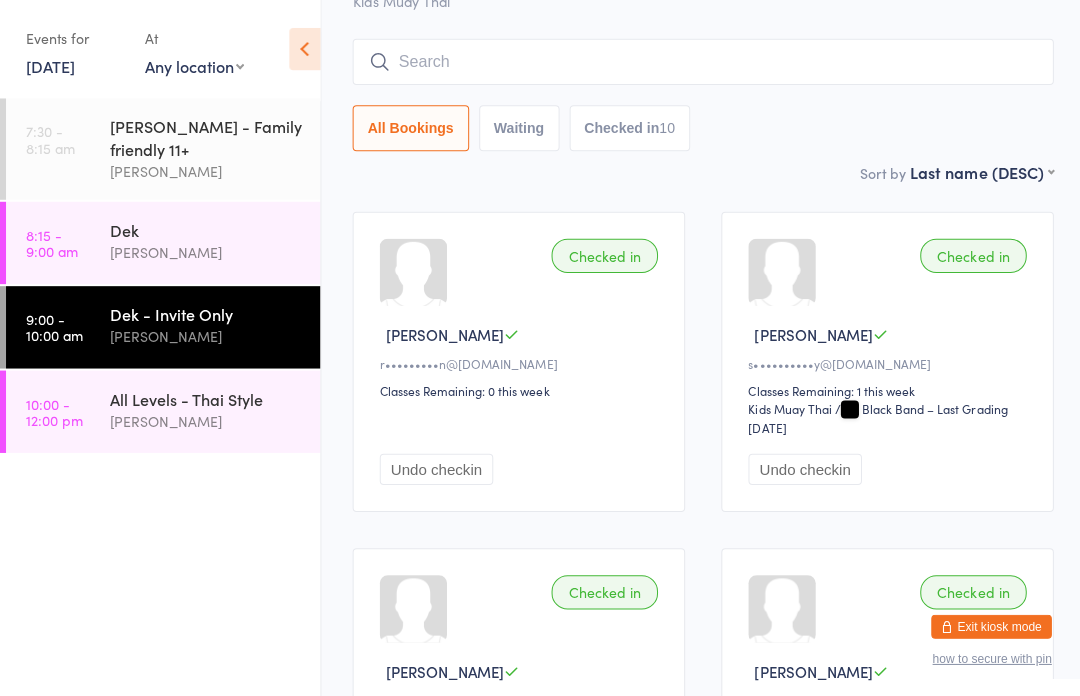 scroll, scrollTop: 0, scrollLeft: 0, axis: both 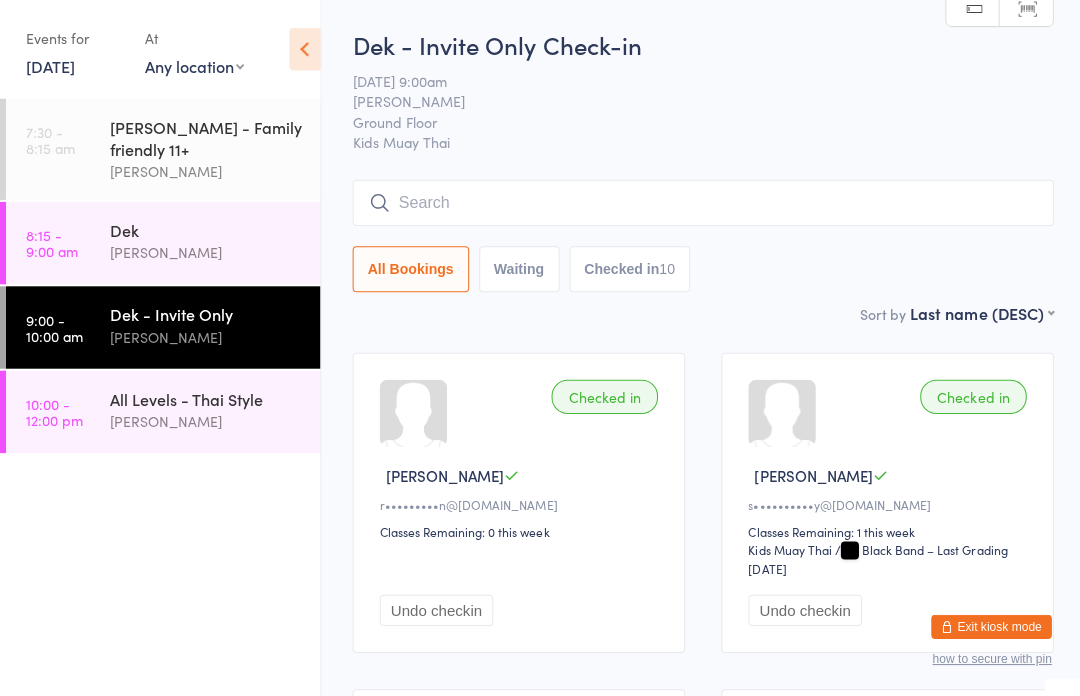 click at bounding box center (700, 202) 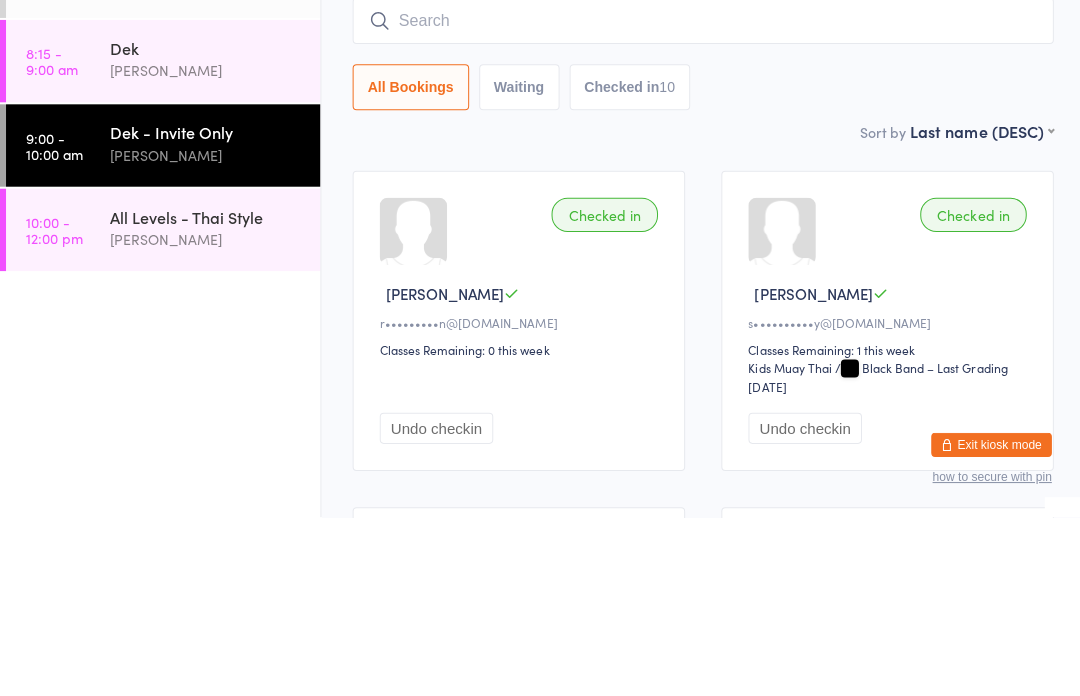 click on "All Levels - Thai Style" at bounding box center [205, 397] 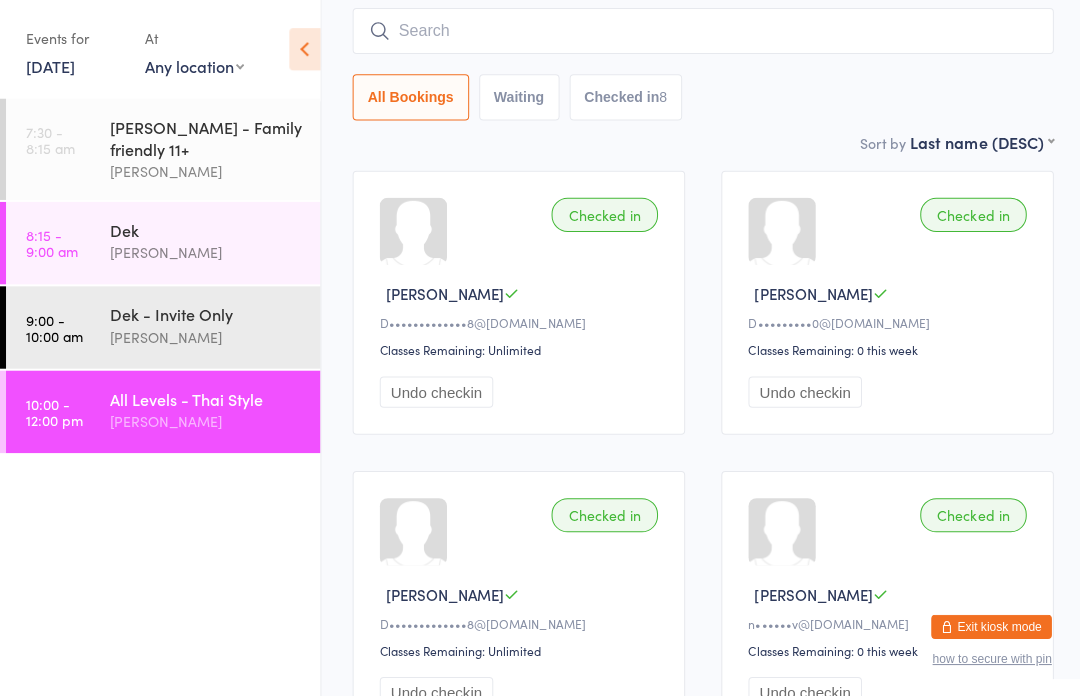 scroll, scrollTop: 0, scrollLeft: 0, axis: both 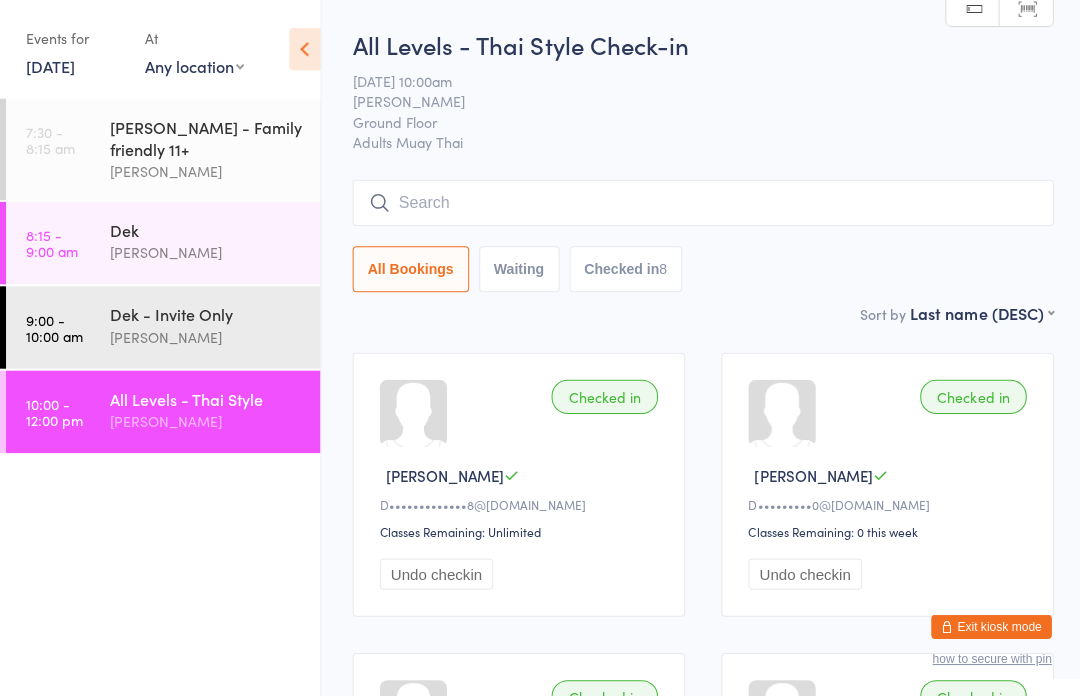 click at bounding box center [700, 202] 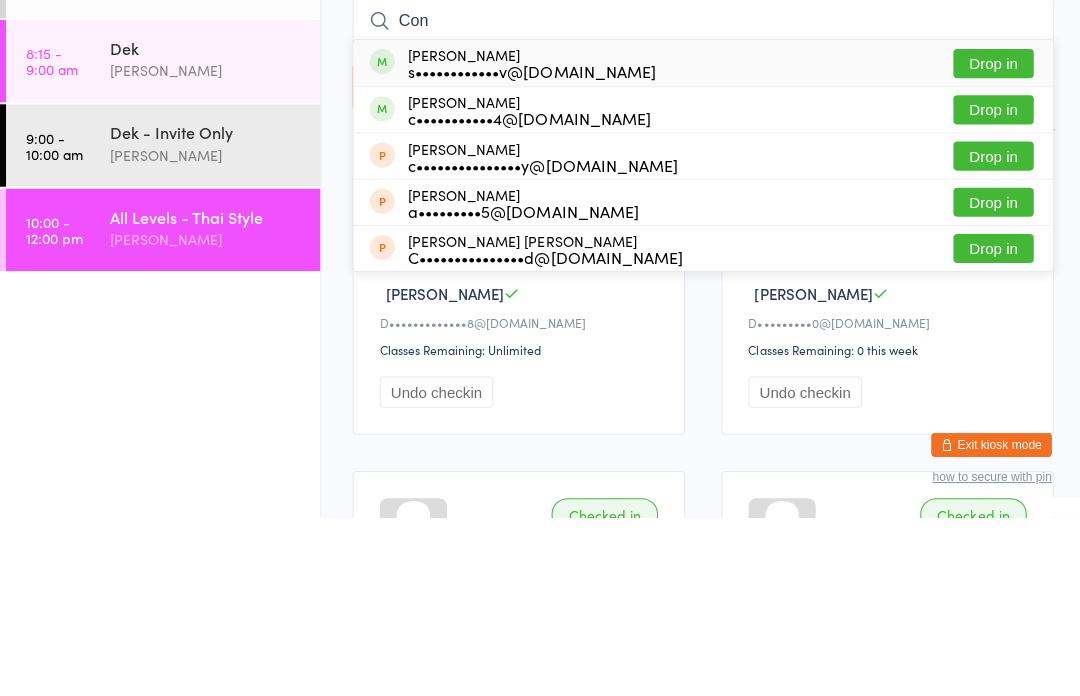 type on "Con" 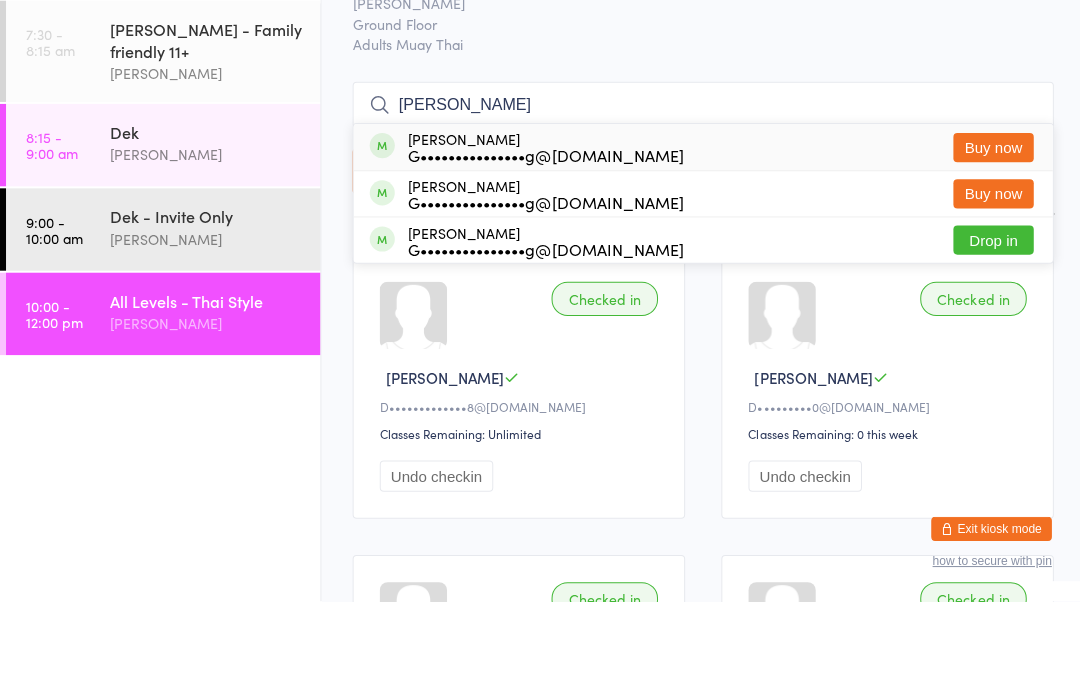 type on "[PERSON_NAME]" 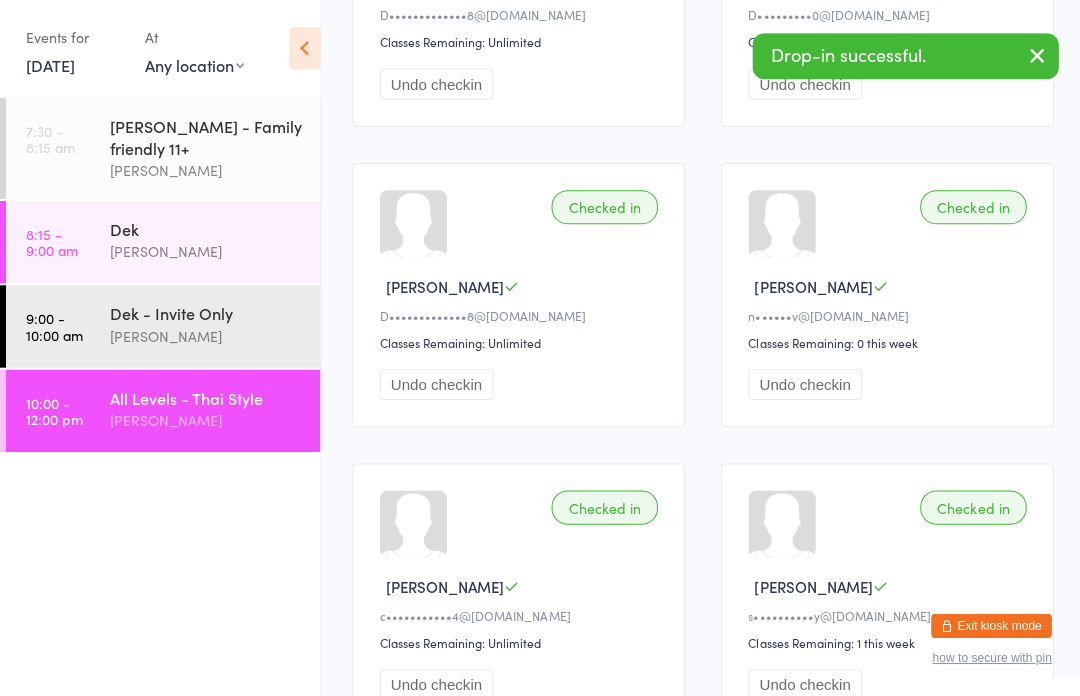 scroll, scrollTop: 0, scrollLeft: 0, axis: both 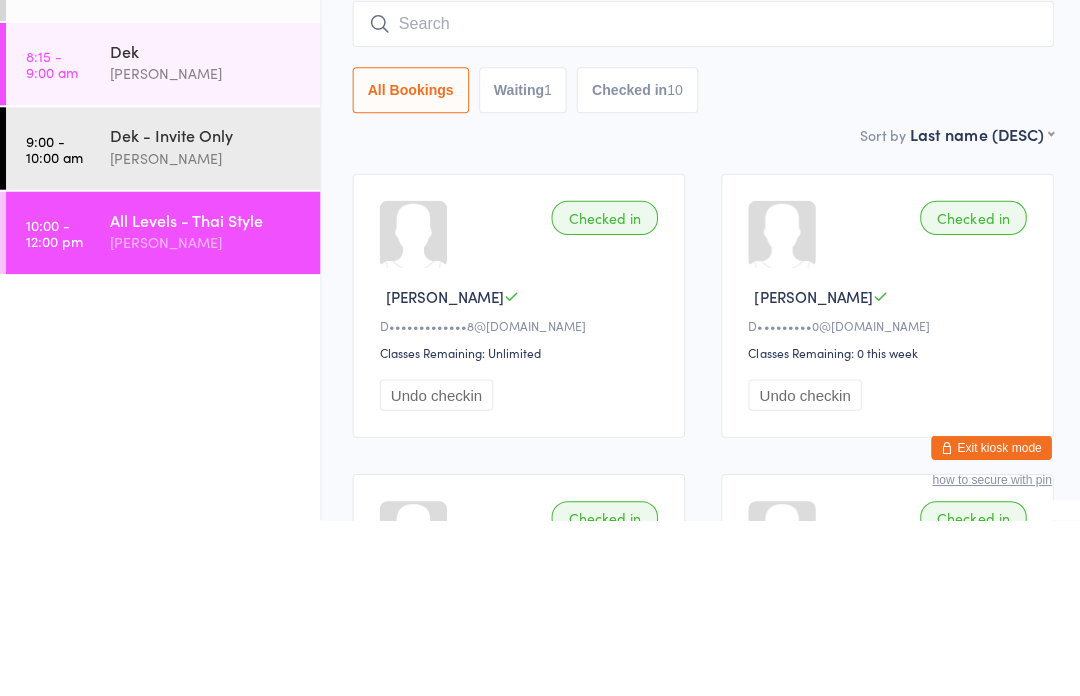 click on "10:00 - 12:00 pm All Levels - Thai Style [PERSON_NAME]" at bounding box center [162, 410] 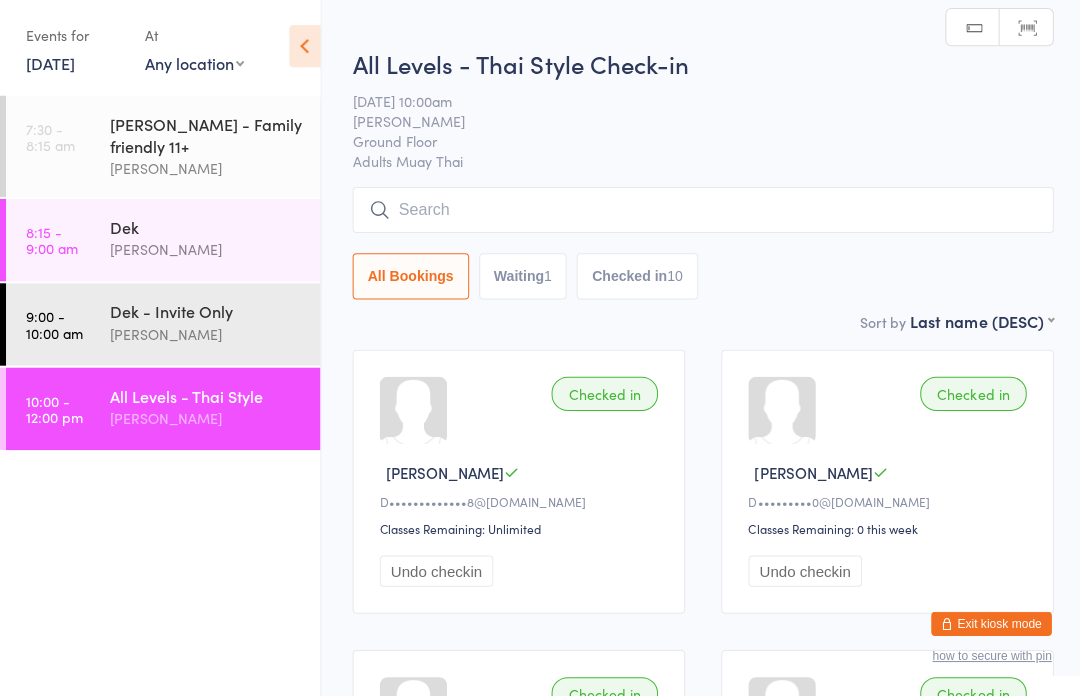 click at bounding box center (700, 212) 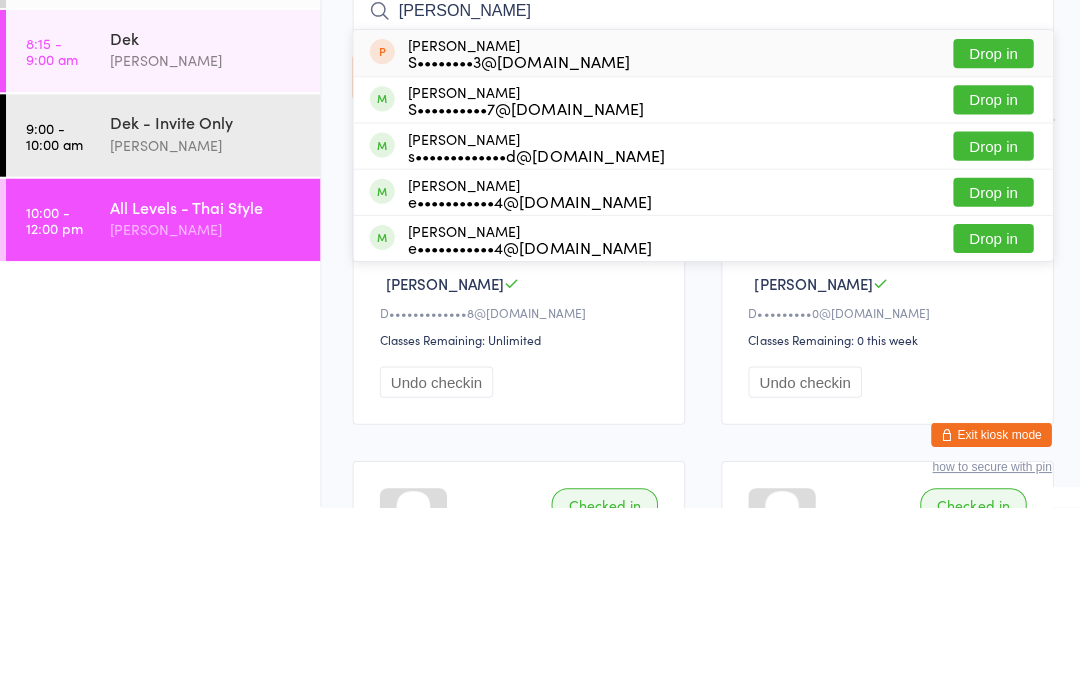 type on "[PERSON_NAME]" 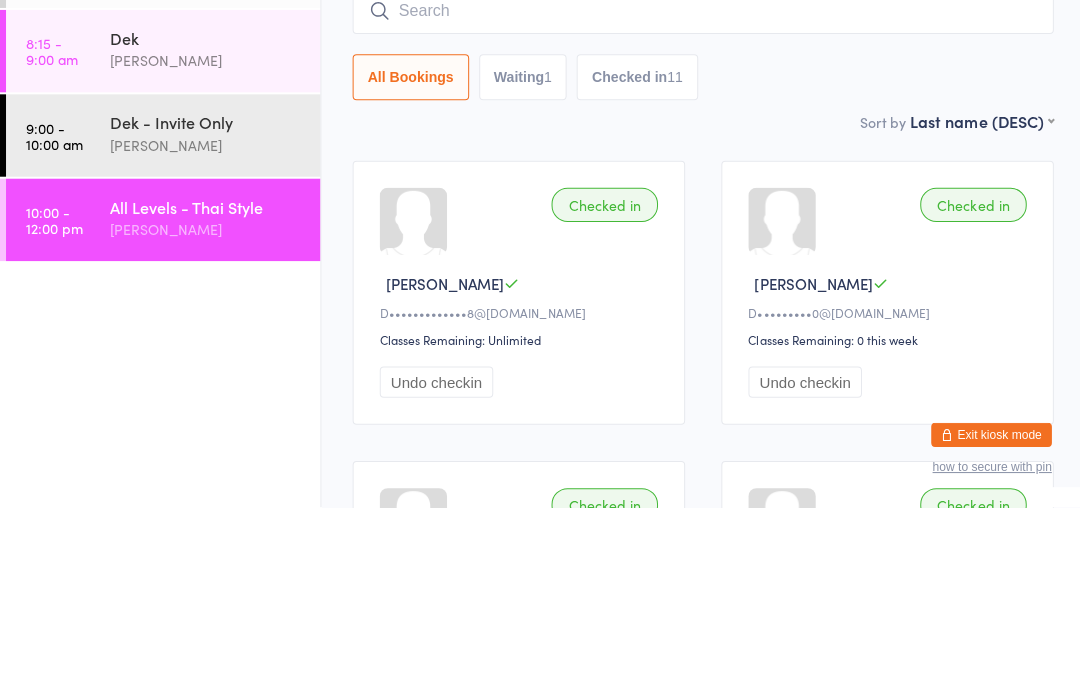 click on "Sort by   Last name (DESC) First name (ASC) First name (DESC) Last name (ASC) Last name (DESC) Check in time (ASC) Check in time (DESC) Rank (ASC) Rank (DESC)" at bounding box center [700, 312] 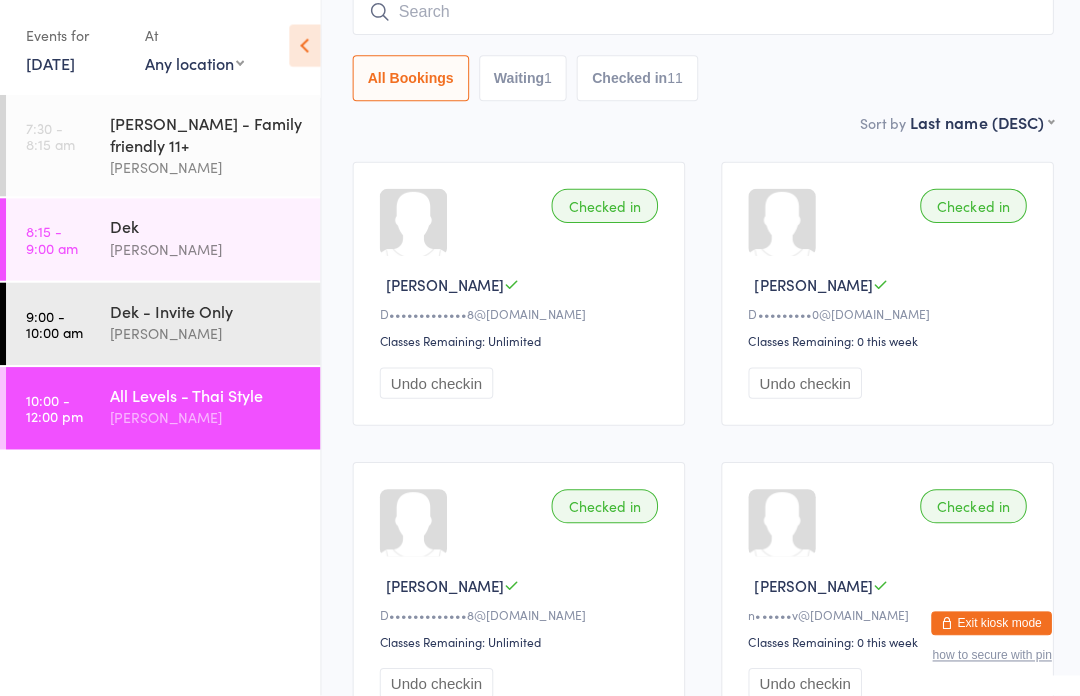 click on "All Levels - Thai Style" at bounding box center (205, 397) 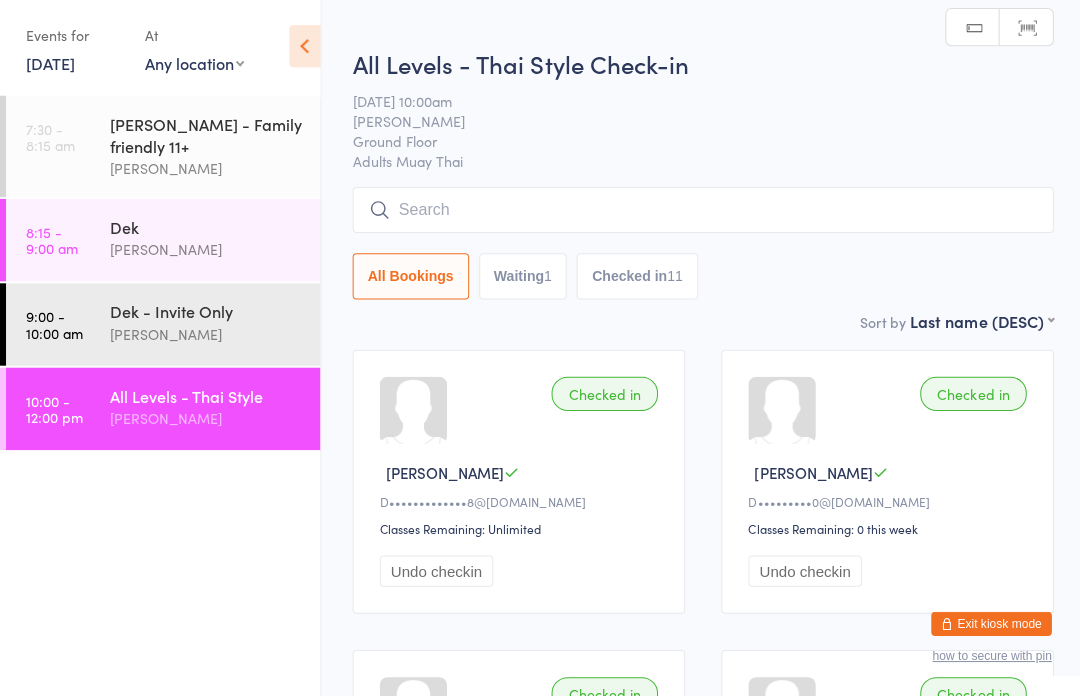 click at bounding box center [700, 212] 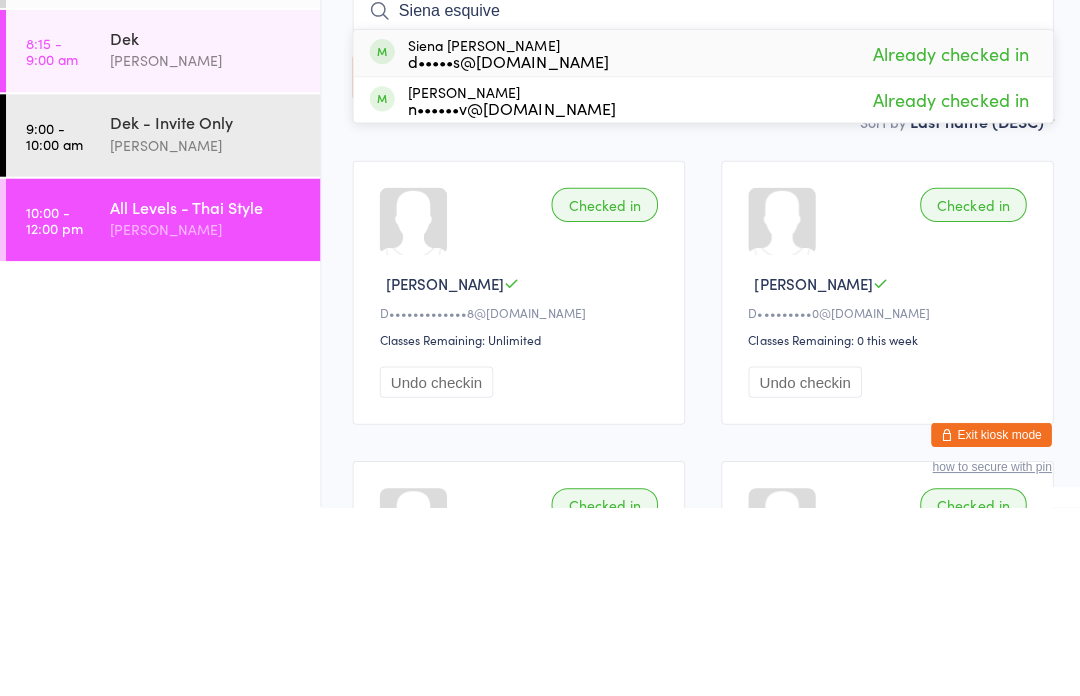 type on "Siena esquive" 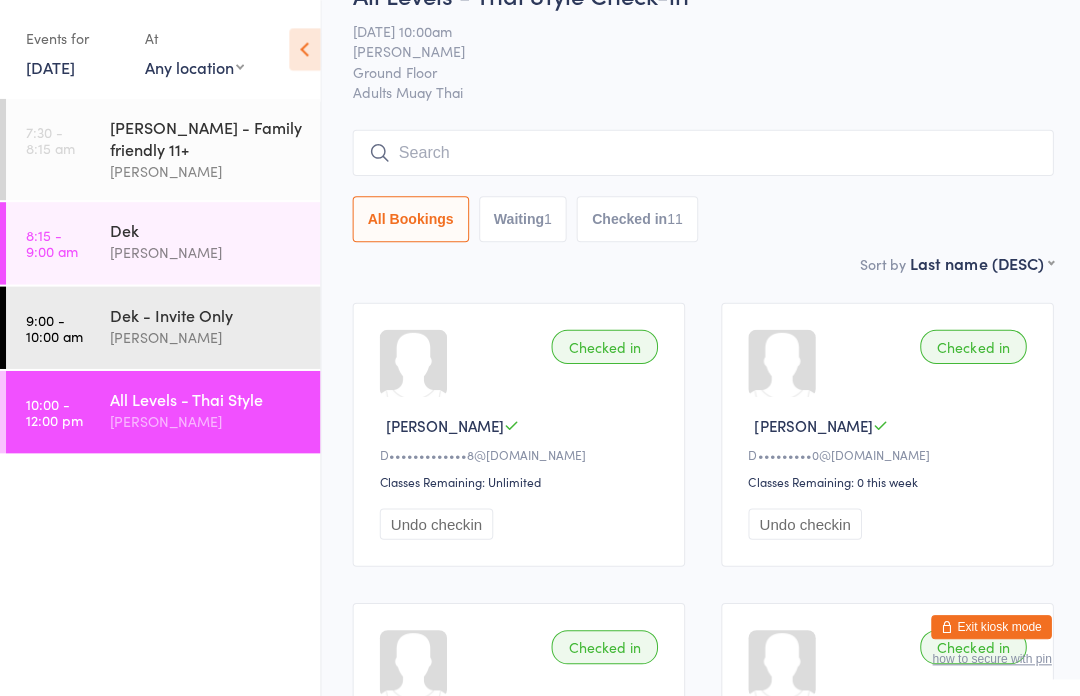 scroll, scrollTop: 0, scrollLeft: 0, axis: both 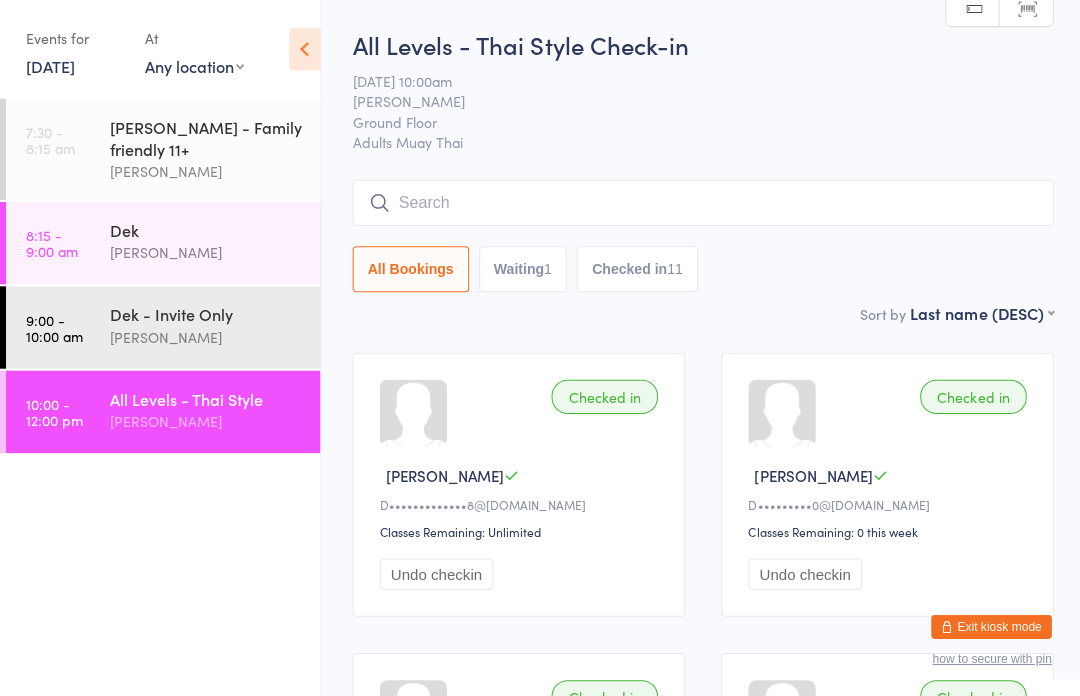 click at bounding box center [700, 202] 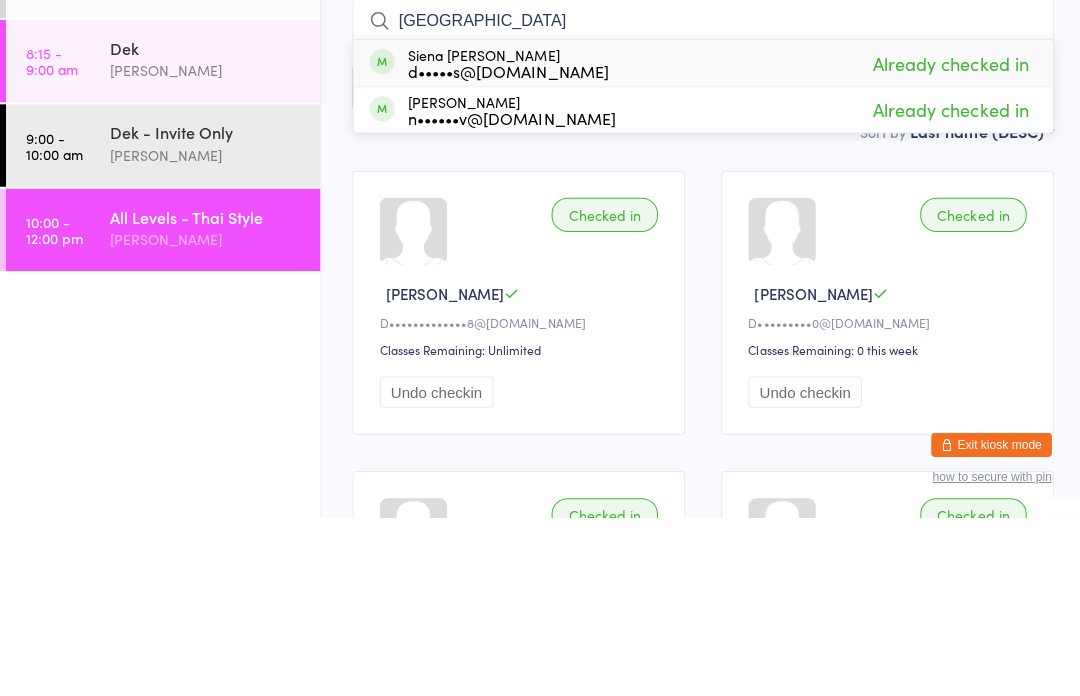 type on "[GEOGRAPHIC_DATA]" 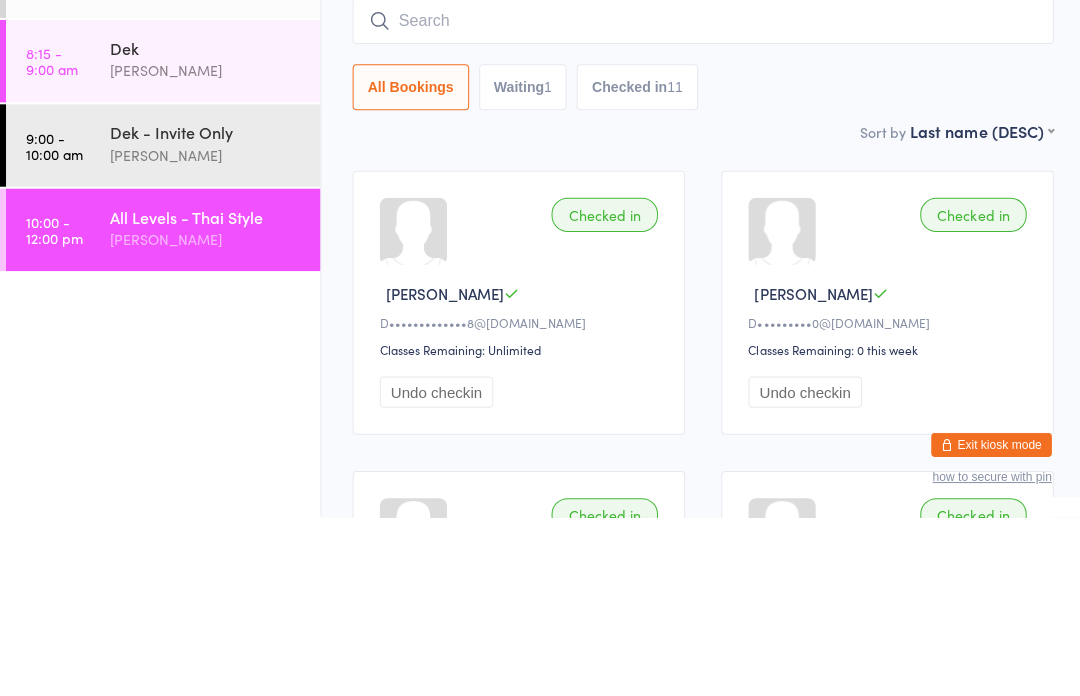 click on "Sort by   Last name (DESC) First name (ASC) First name (DESC) Last name (ASC) Last name (DESC) Check in time (ASC) Check in time (DESC) Rank (ASC) Rank (DESC)" at bounding box center [700, 312] 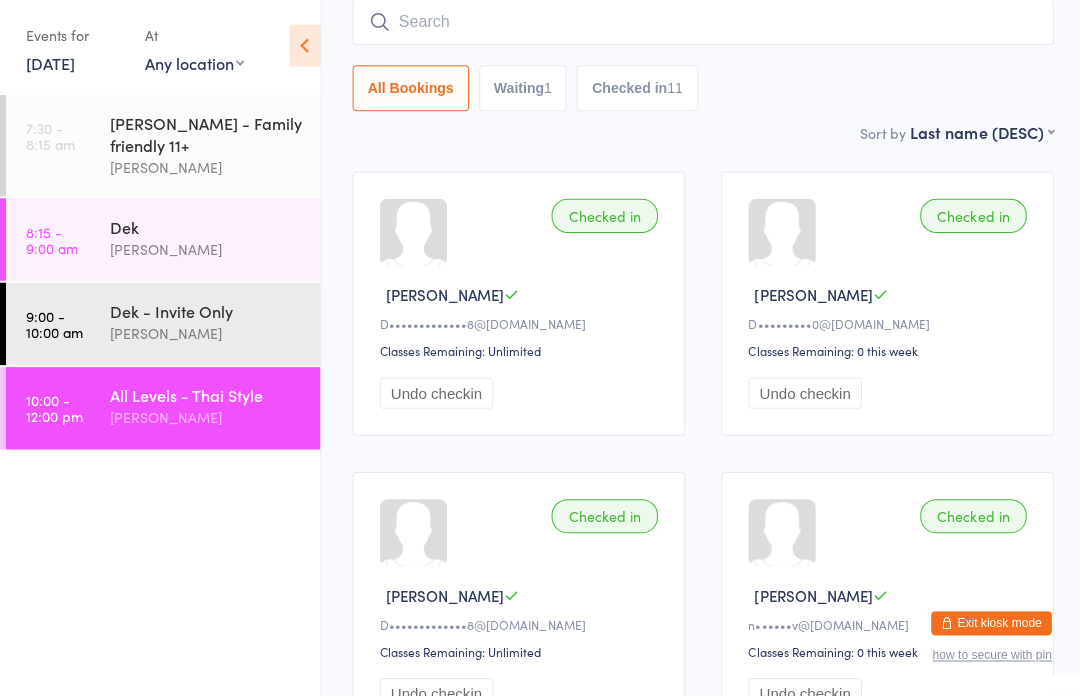 click on "10:00 - 12:00 pm" at bounding box center (54, 410) 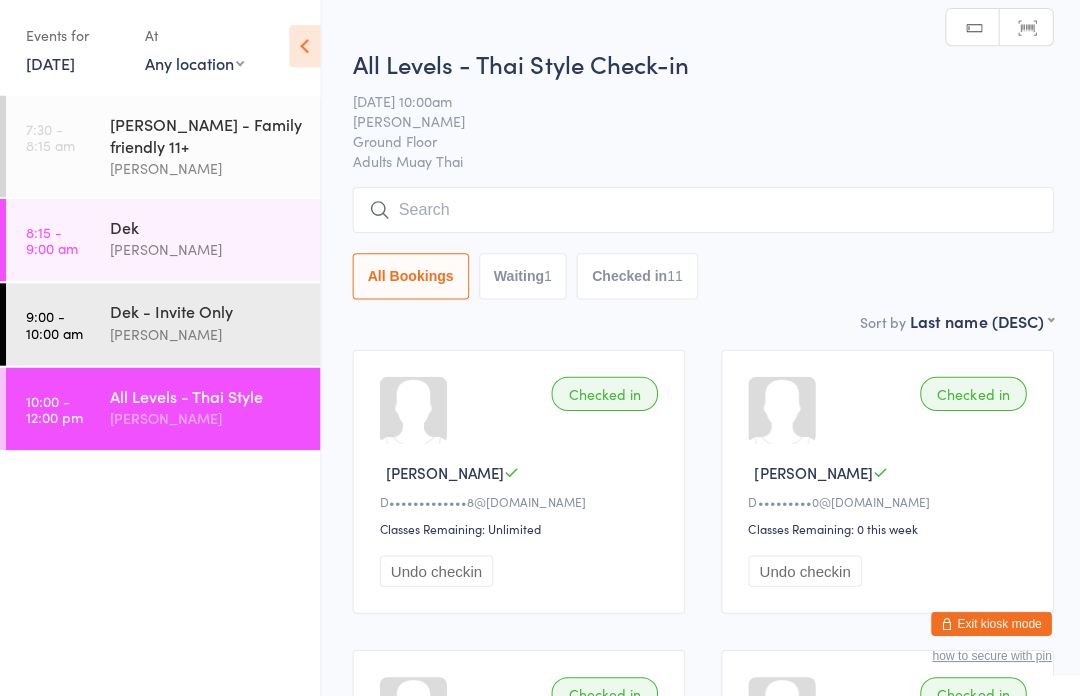 click at bounding box center [700, 212] 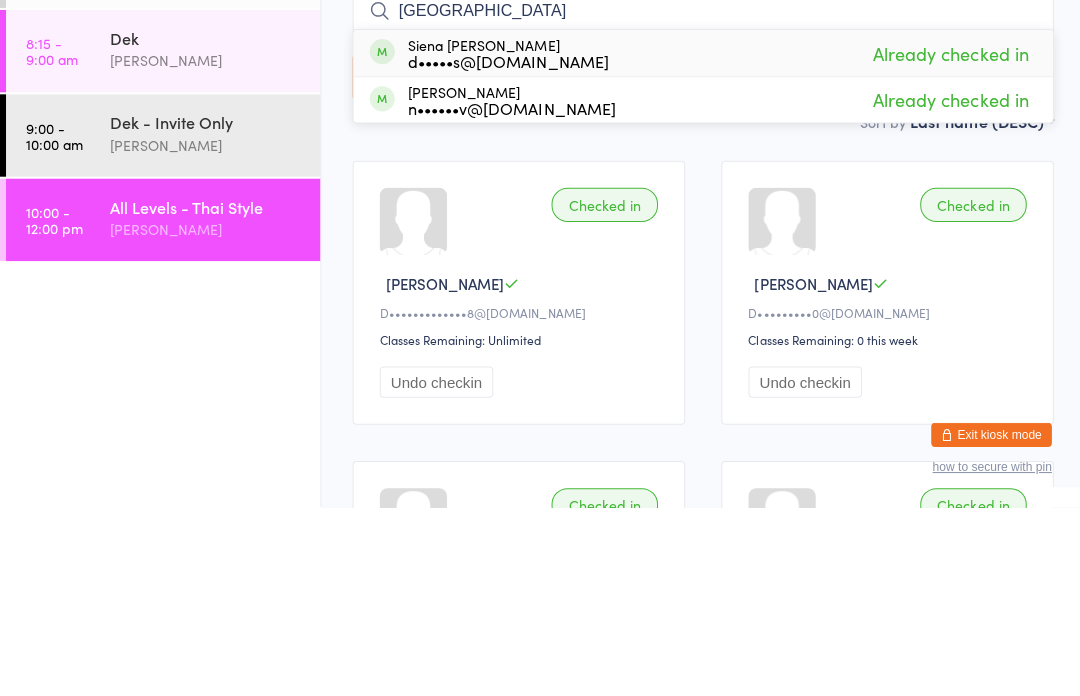 click on "Checked in [GEOGRAPHIC_DATA] W  D•••••••••••••8@[DOMAIN_NAME] Classes Remaining: Unlimited   Undo checkin Checked in [PERSON_NAME]•••••••••0@[DOMAIN_NAME] Classes Remaining: 0 this week   Undo checkin Checked in [PERSON_NAME] [PERSON_NAME]•••••••••••••8@[DOMAIN_NAME] Classes Remaining: Unlimited   Undo checkin Checked in [GEOGRAPHIC_DATA] V  n••••••v@[DOMAIN_NAME] Classes Remaining: 0 this week   Undo checkin Checked in [PERSON_NAME] S  c•••••••••••4@[DOMAIN_NAME] Classes Remaining: Unlimited   Undo checkin Checked in [PERSON_NAME] M  s••••••••••y@[DOMAIN_NAME] Classes Remaining: 1 this week   Undo checkin Checked in Caleb M  s••••••••••y@[DOMAIN_NAME] Classes Remaining: 2 this week   Undo checkin Waiting to check in [PERSON_NAME]  i••••h@[DOMAIN_NAME] Classes Remaining: 0 this week   Check in Checked in [PERSON_NAME]••••••••••7@[DOMAIN_NAME] Classes Remaining: 0 every 2 weeks Adults Muay Thai  Adults Muay Thai   /" at bounding box center (700, 1248) 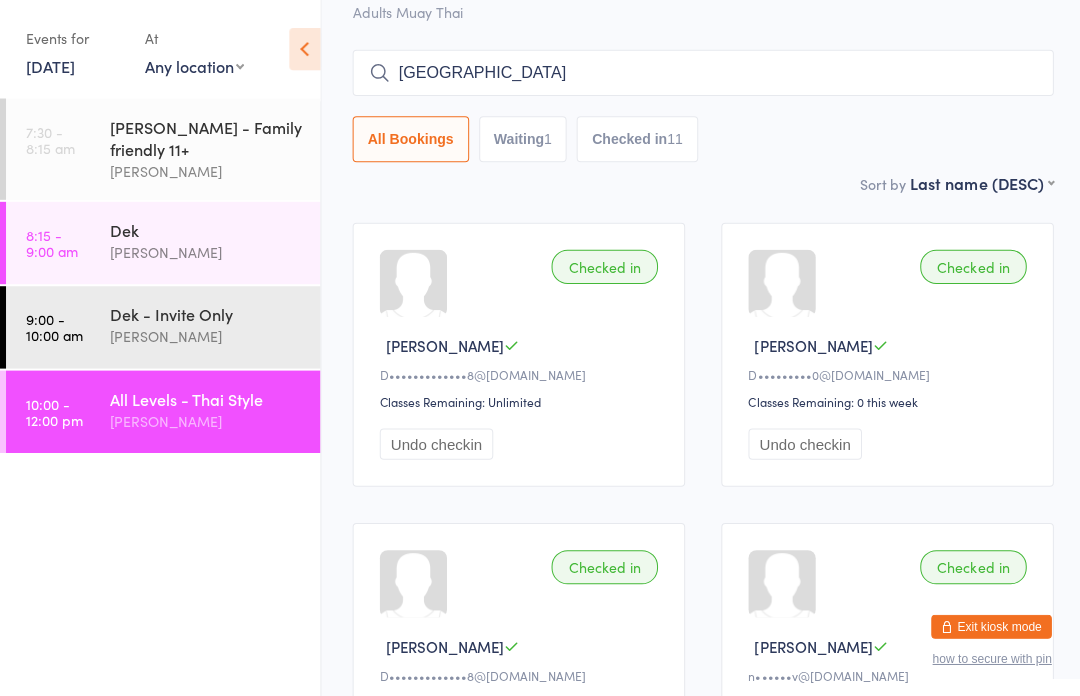 scroll, scrollTop: 0, scrollLeft: 0, axis: both 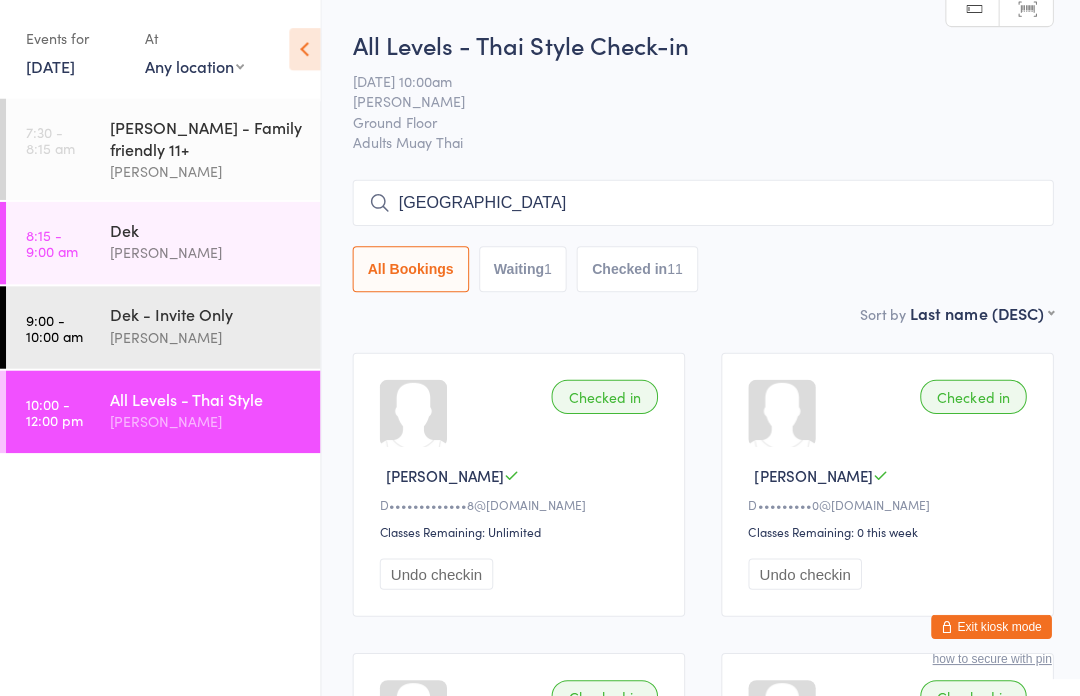 click on "[GEOGRAPHIC_DATA]" at bounding box center [700, 202] 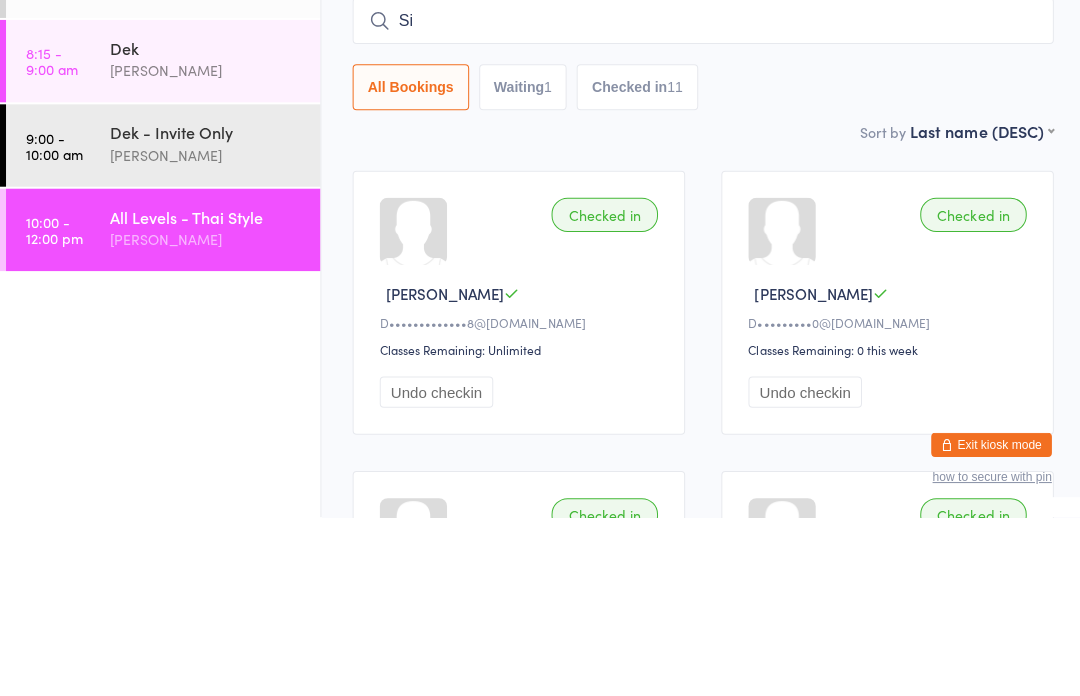 type on "S" 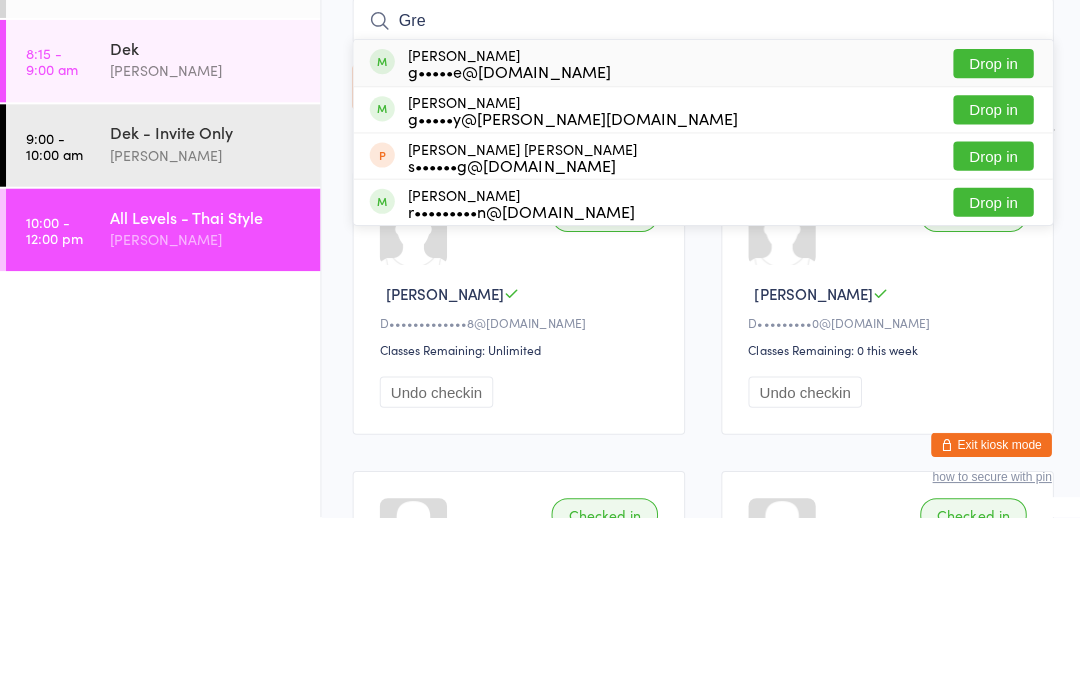 type on "Gre" 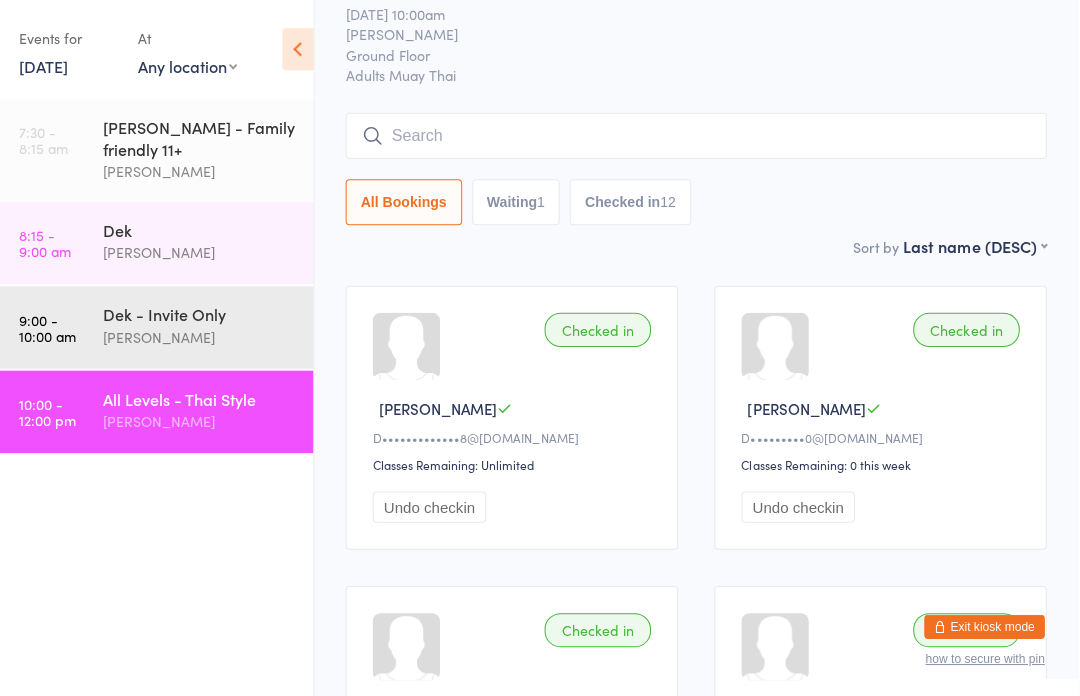 scroll, scrollTop: 0, scrollLeft: 0, axis: both 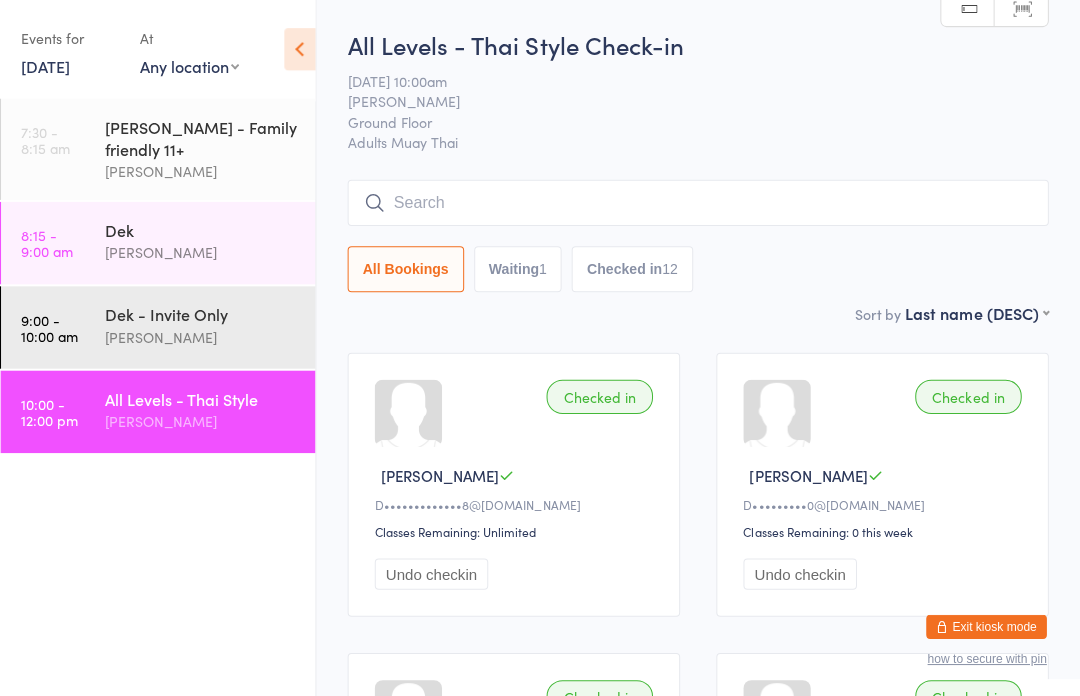 click at bounding box center [700, 202] 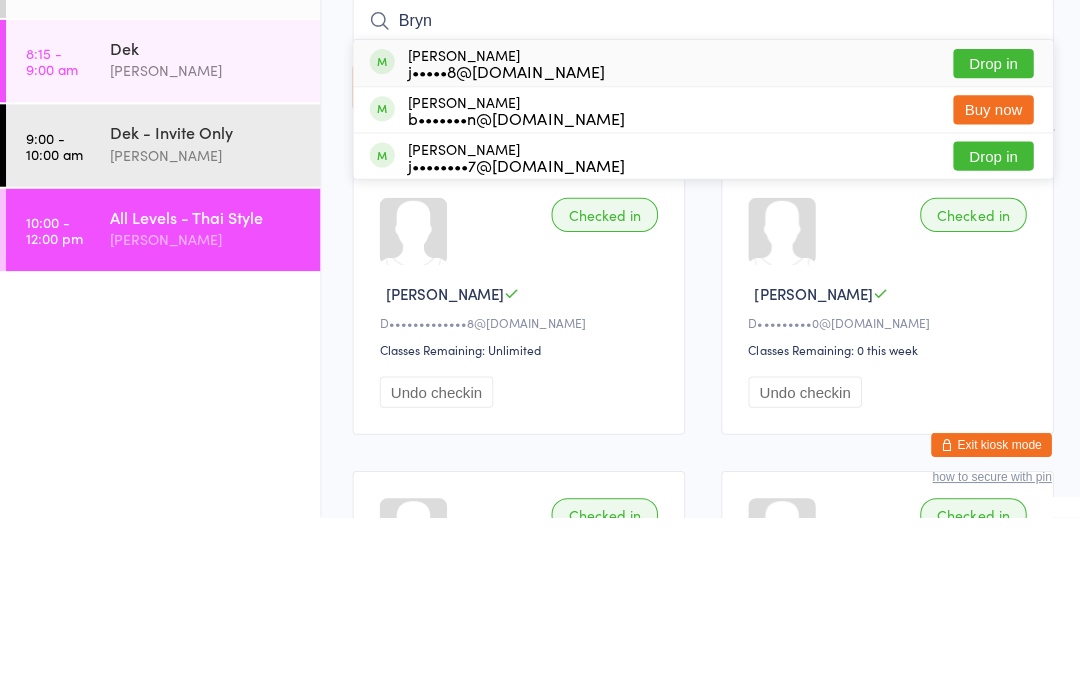 type on "Bryn" 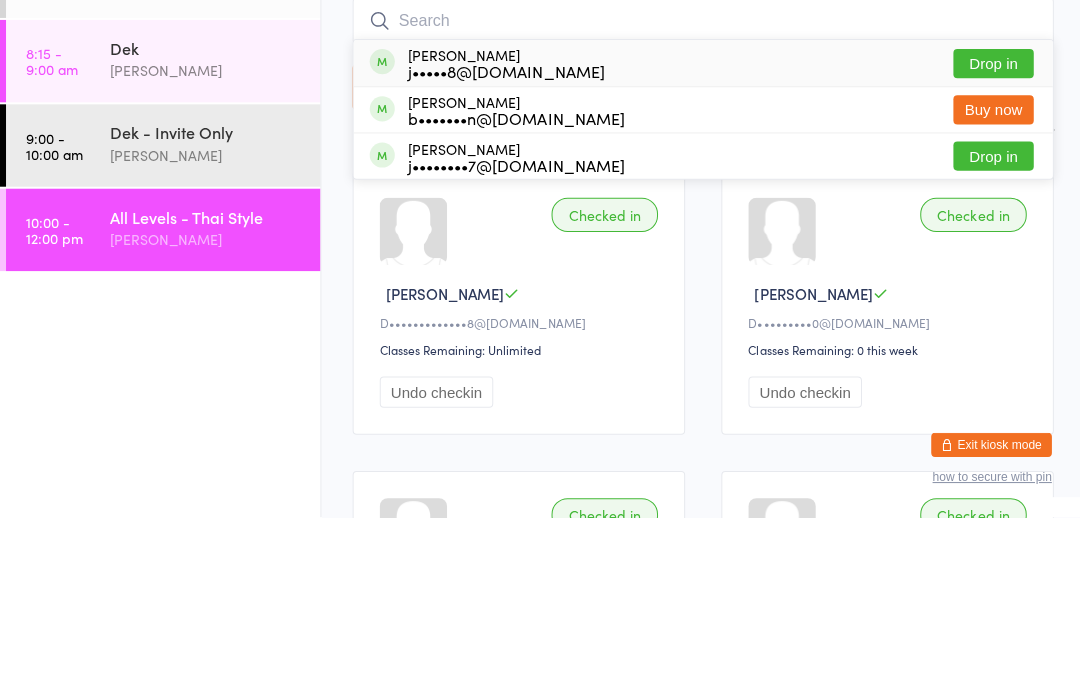 scroll, scrollTop: 177, scrollLeft: 0, axis: vertical 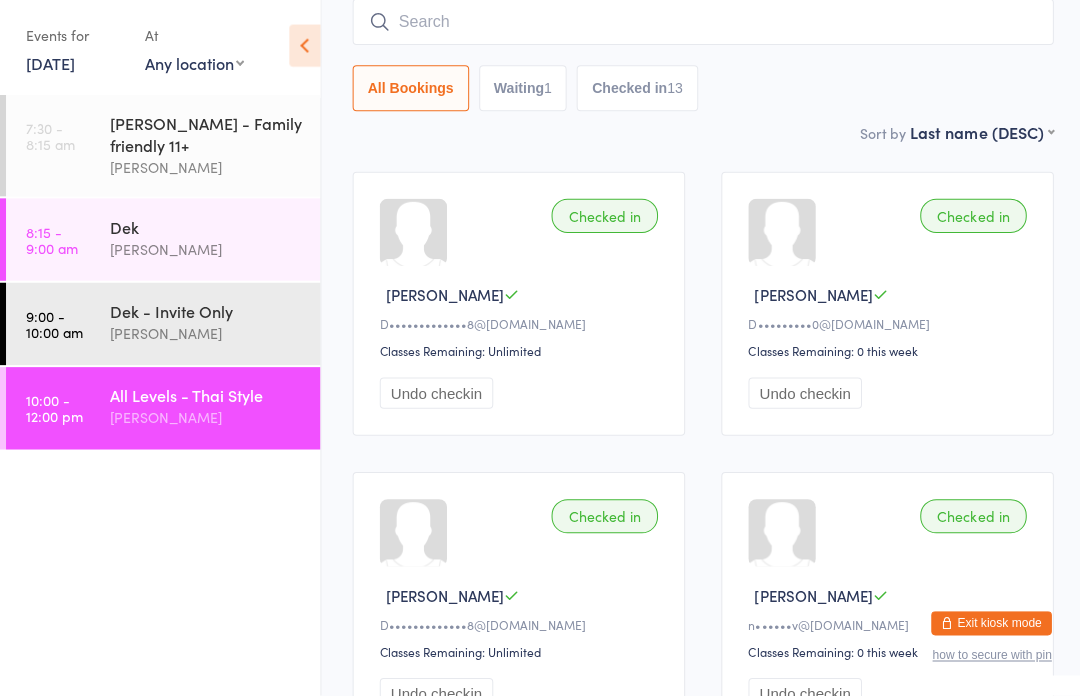 click on "All Levels - Thai Style" at bounding box center [205, 397] 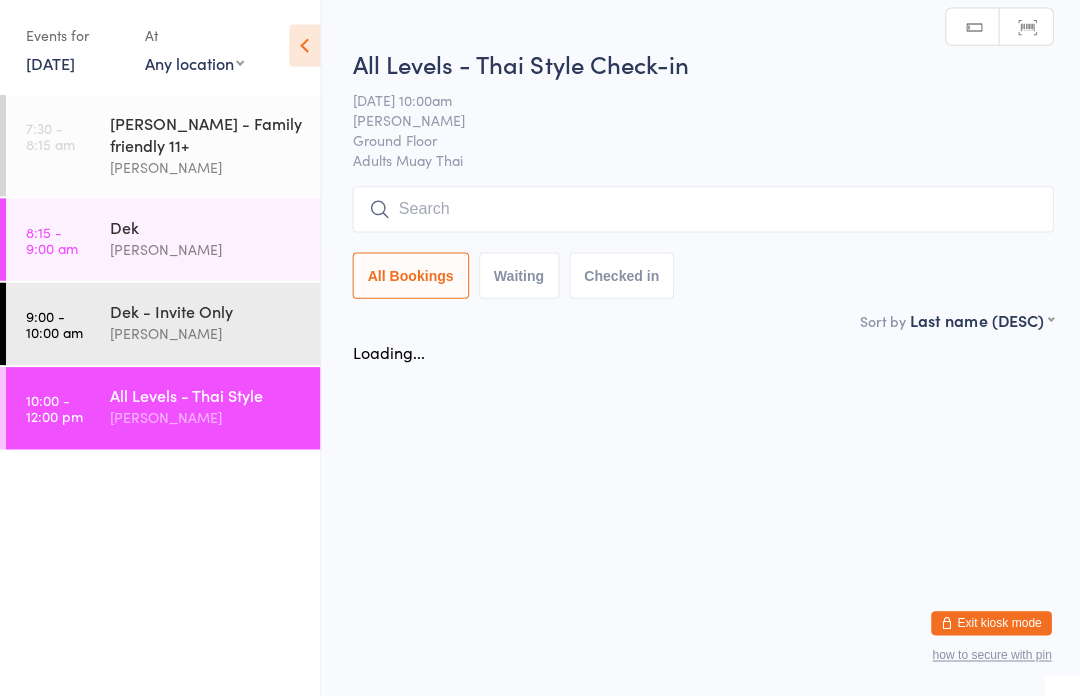 scroll, scrollTop: 0, scrollLeft: 0, axis: both 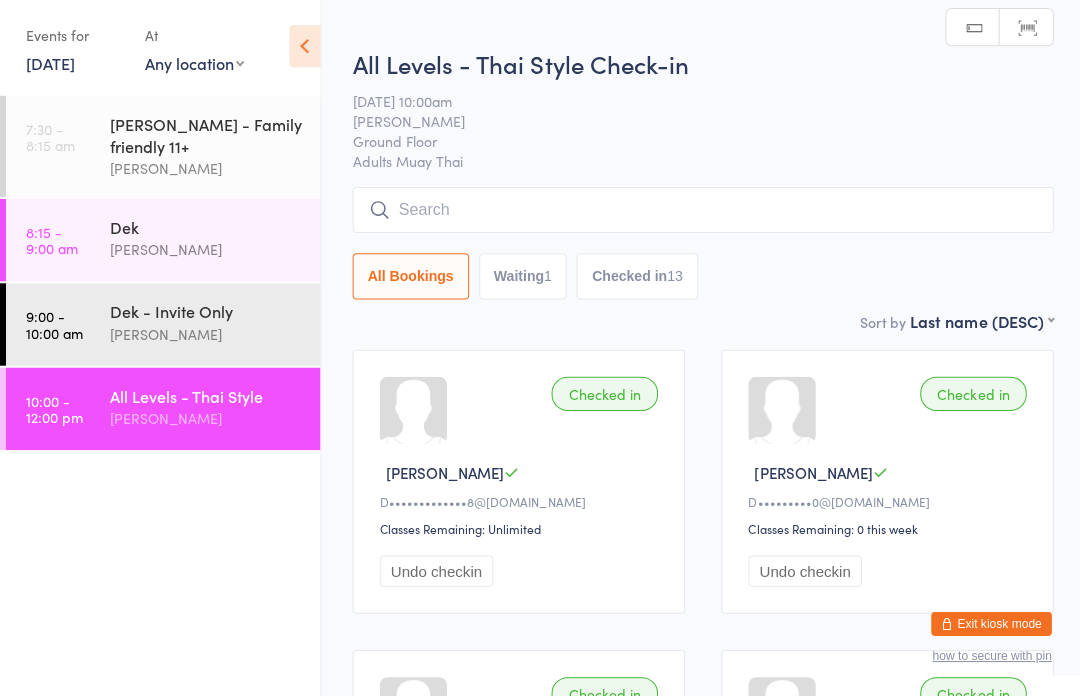 click at bounding box center [700, 212] 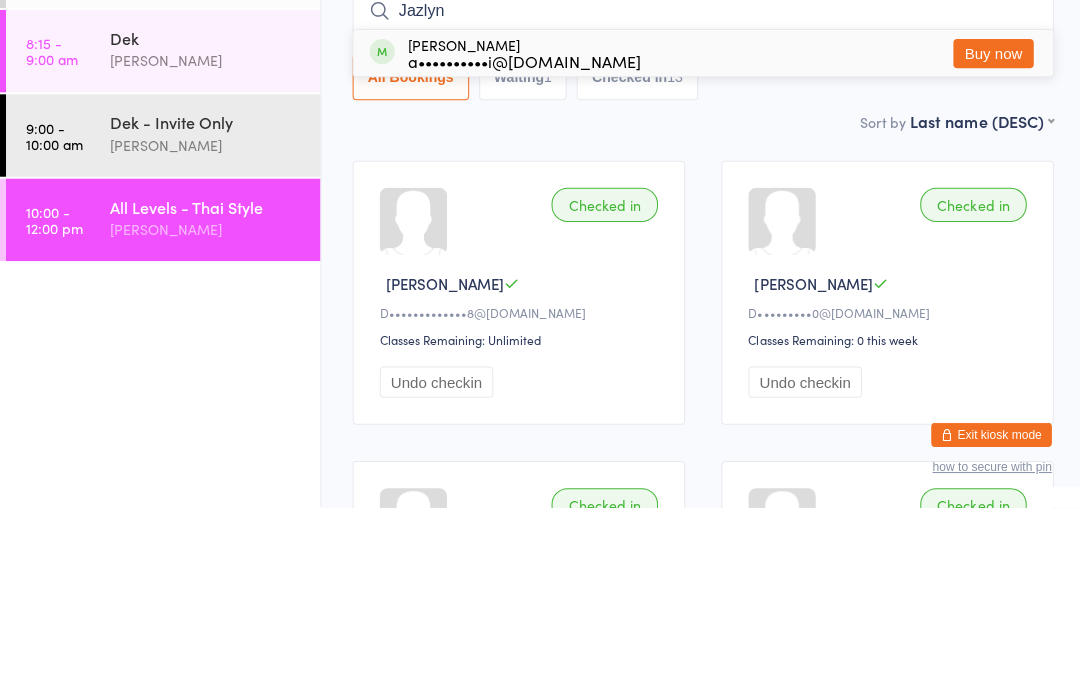 type on "Jazlyn" 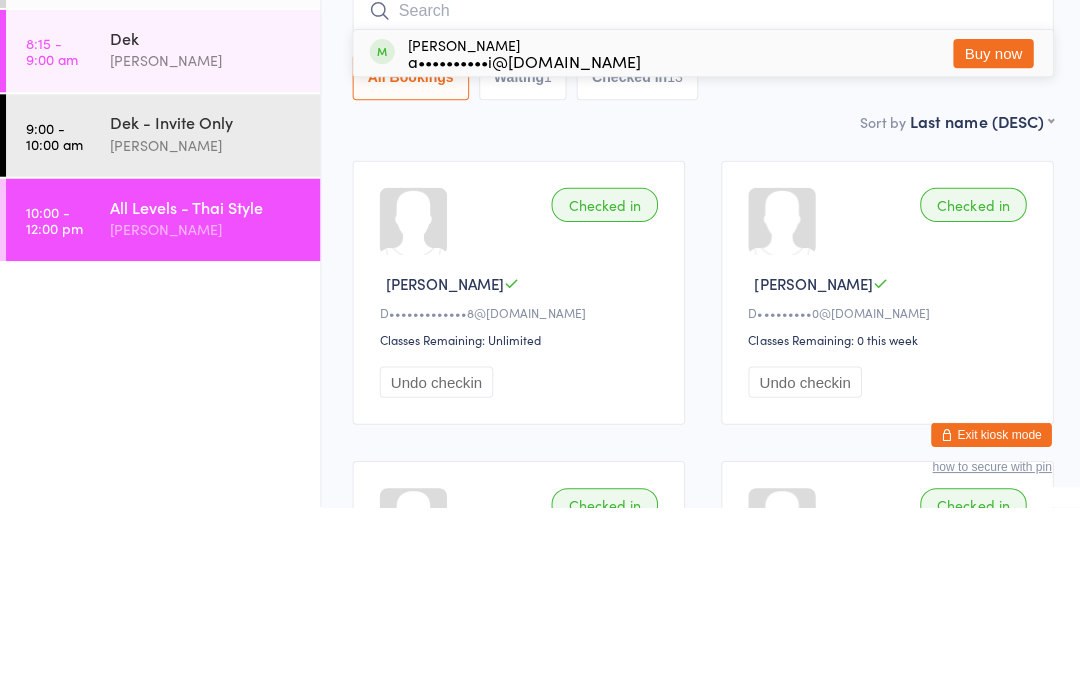 scroll, scrollTop: 187, scrollLeft: 0, axis: vertical 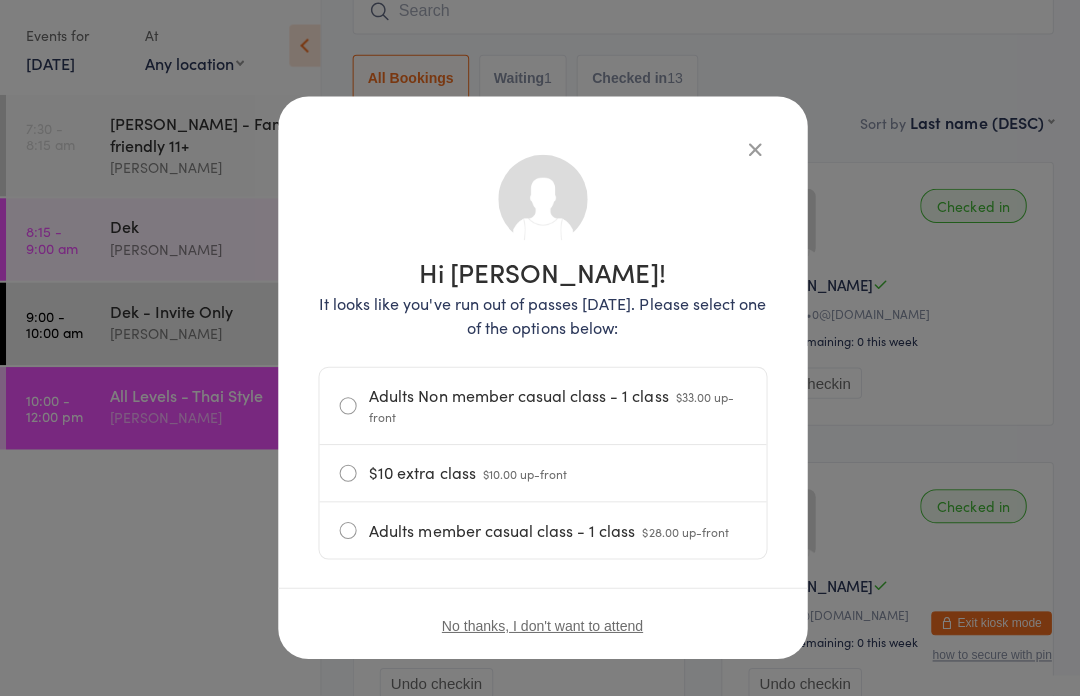 click on "$28.00 up-front" at bounding box center (683, 532) 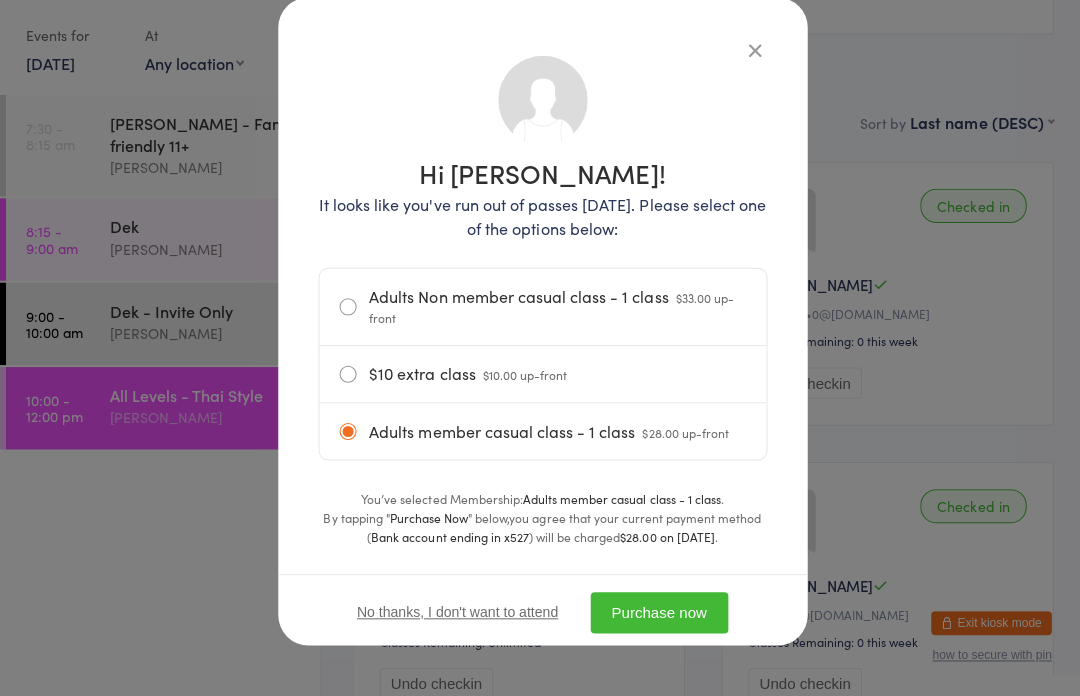 scroll, scrollTop: 103, scrollLeft: 0, axis: vertical 